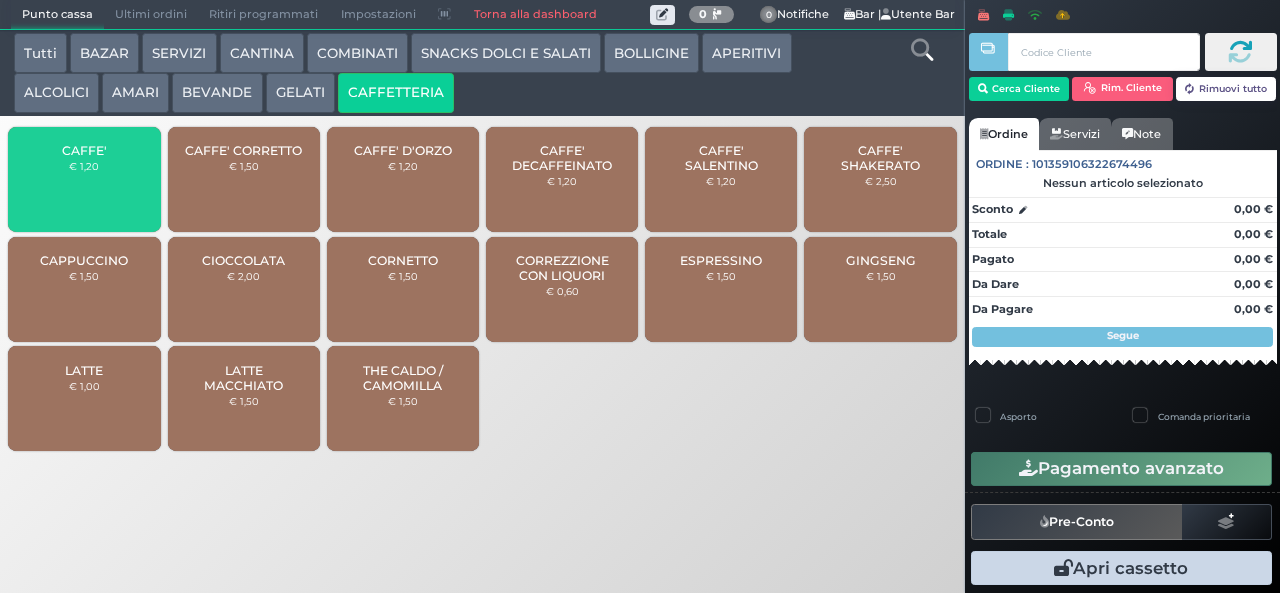 scroll, scrollTop: 0, scrollLeft: 0, axis: both 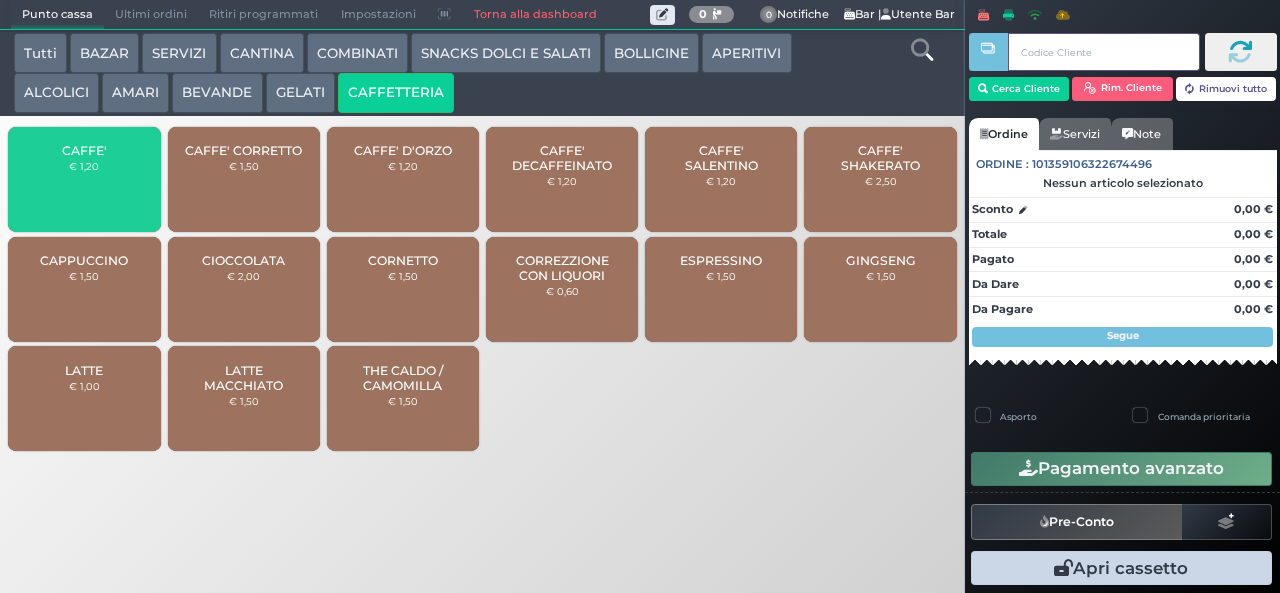 type 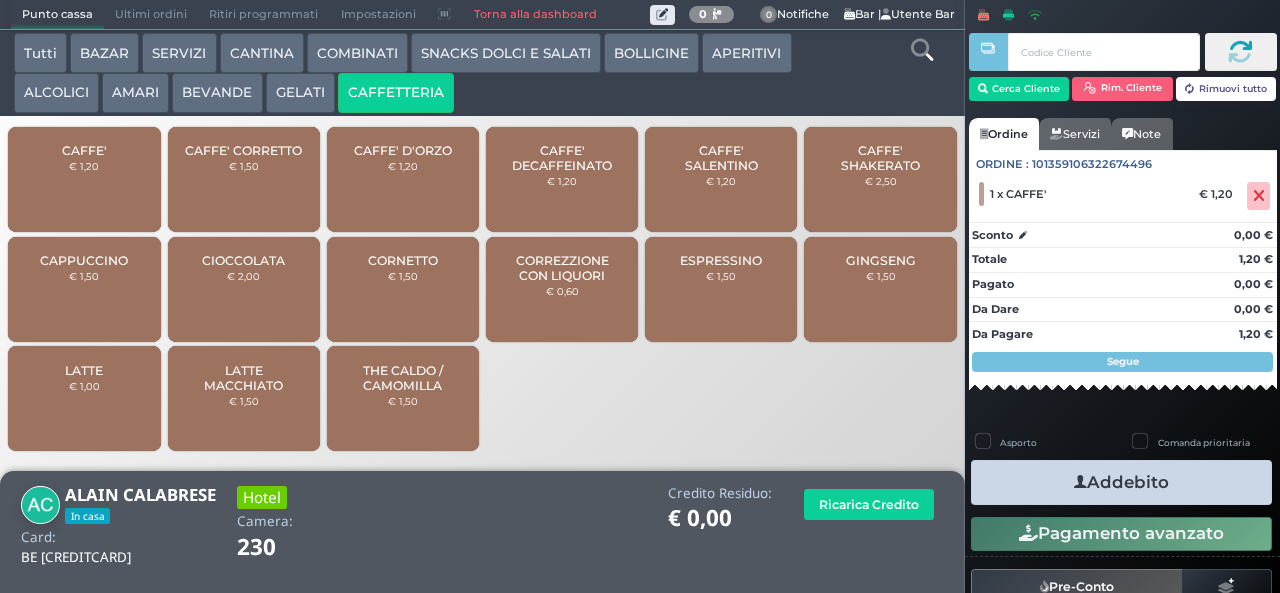 click on "Addebito" at bounding box center (1121, 482) 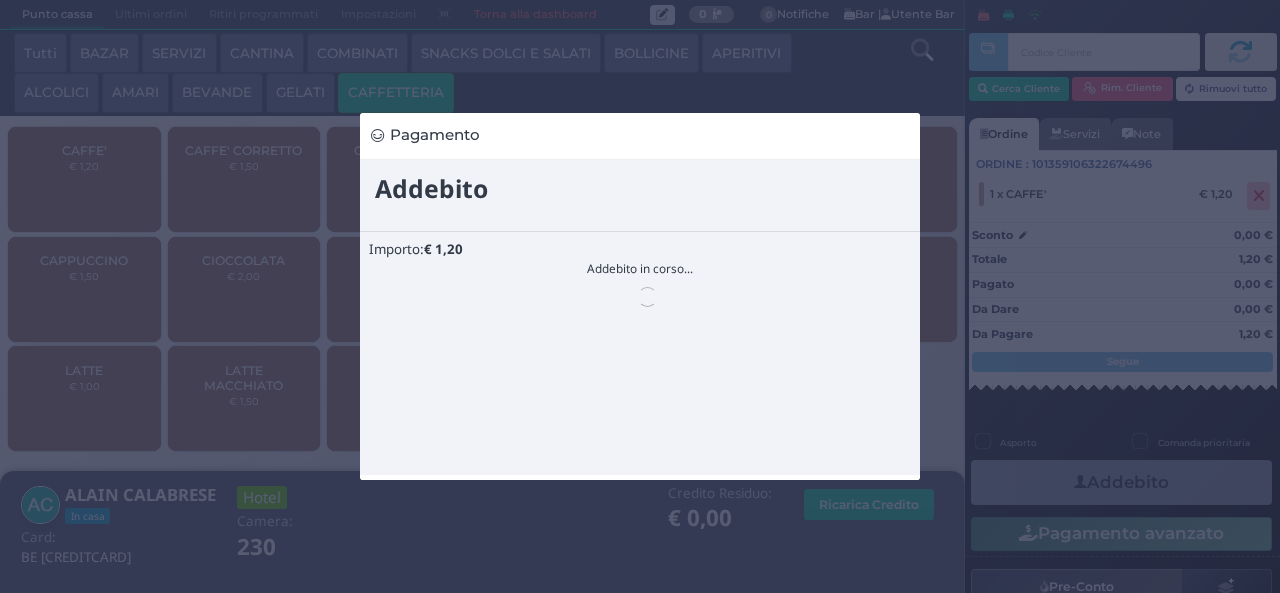 scroll, scrollTop: 0, scrollLeft: 0, axis: both 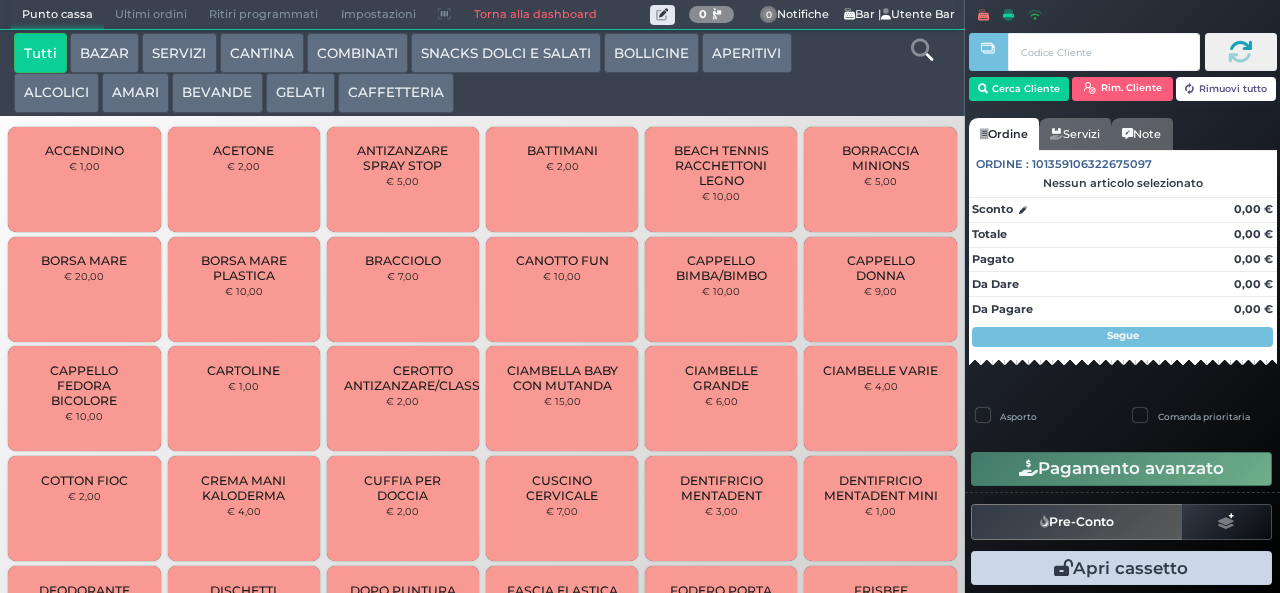 click on "CAFFETTERIA" at bounding box center (396, 93) 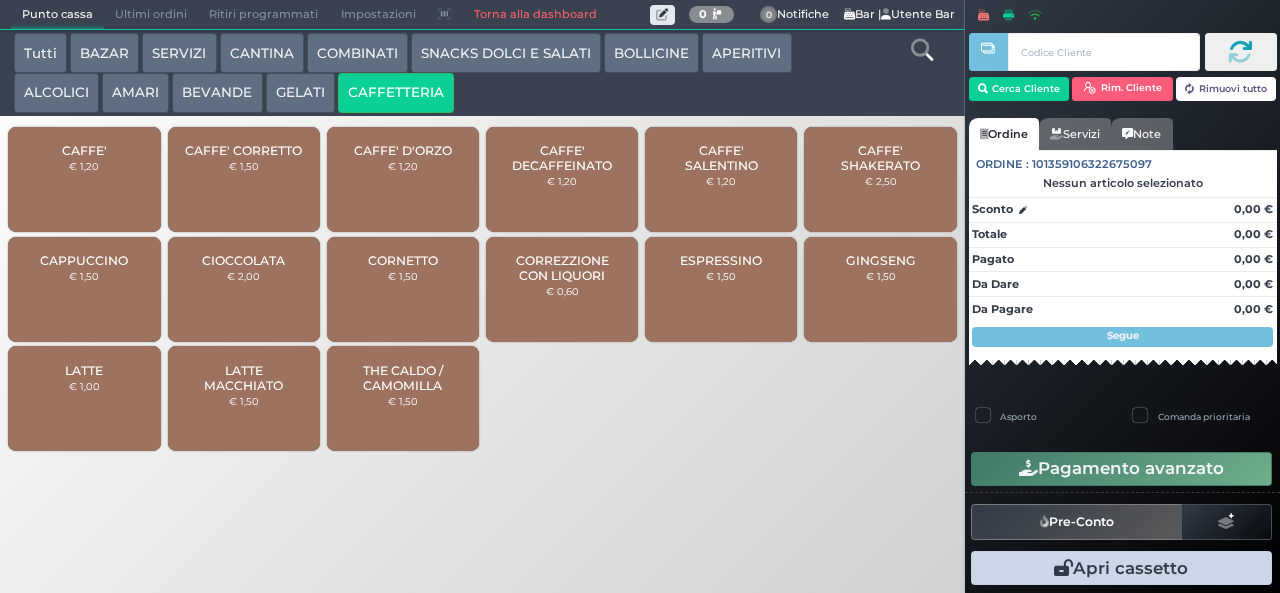 click on "CAFFE'" at bounding box center (84, 150) 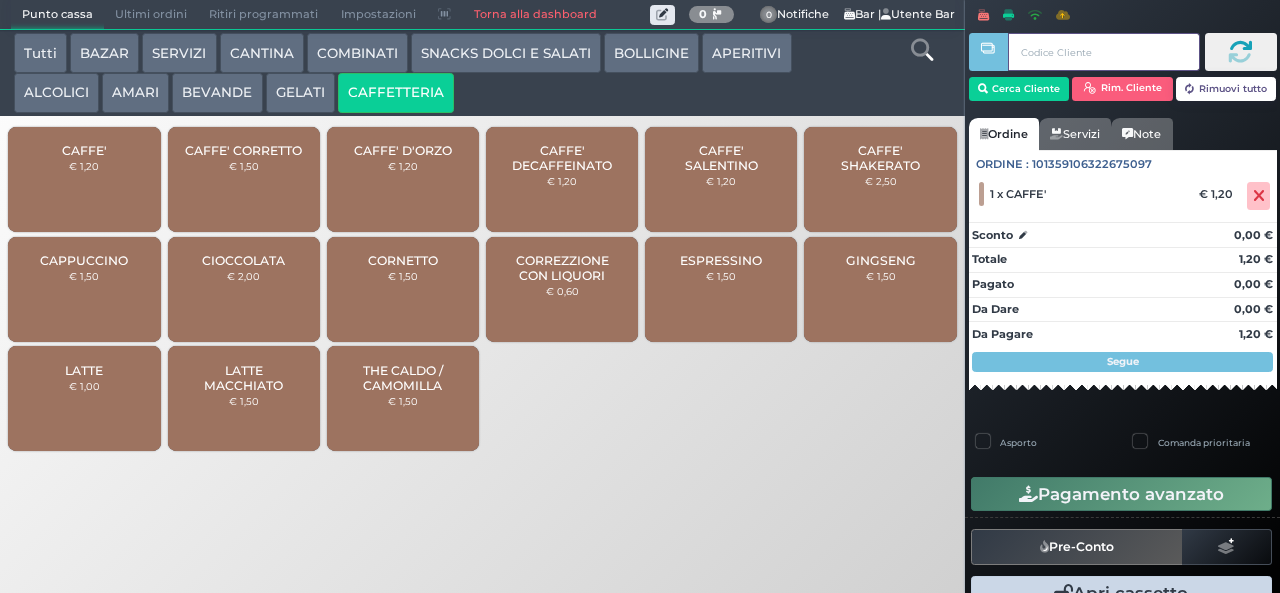 type 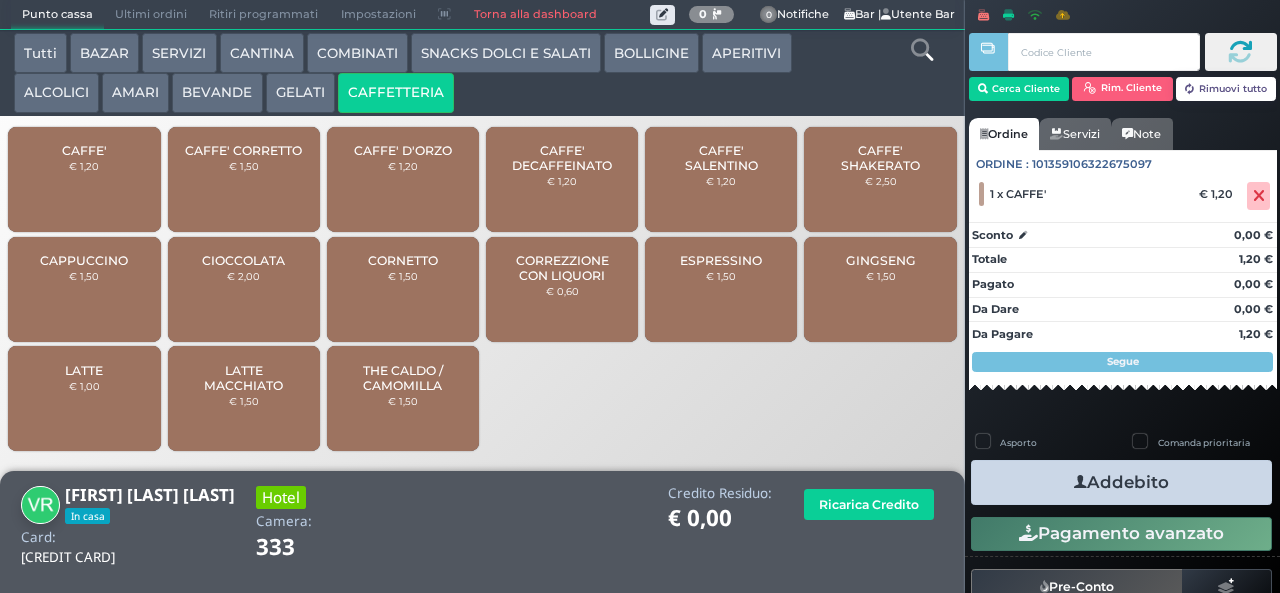 click on "Addebito" at bounding box center [1121, 482] 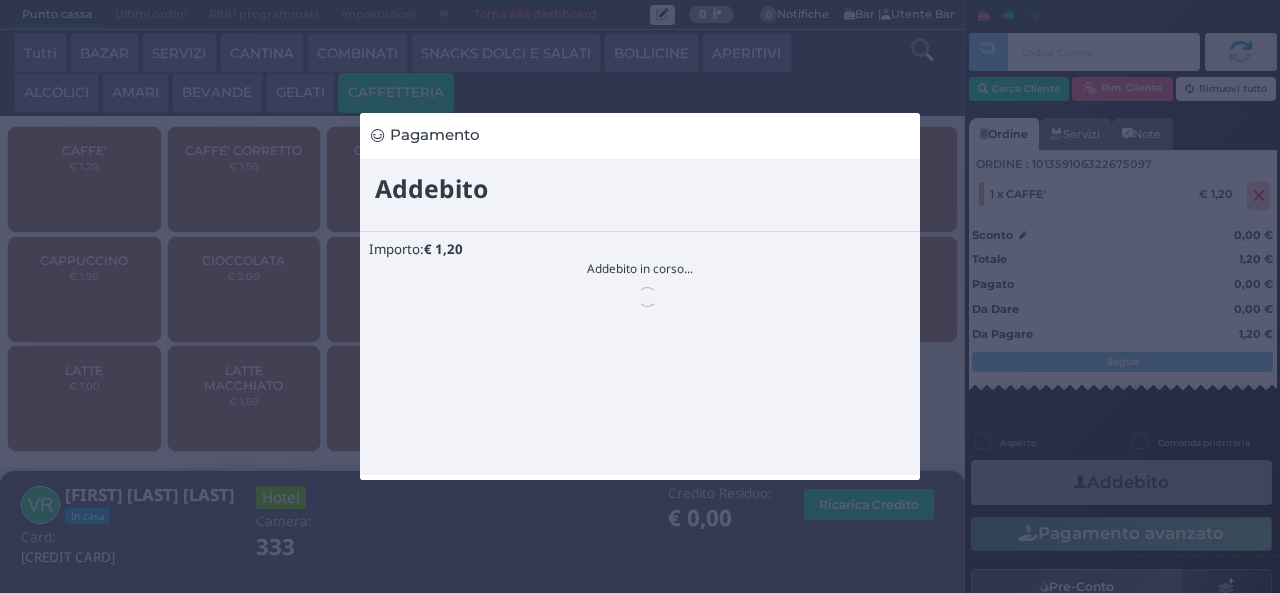 scroll, scrollTop: 0, scrollLeft: 0, axis: both 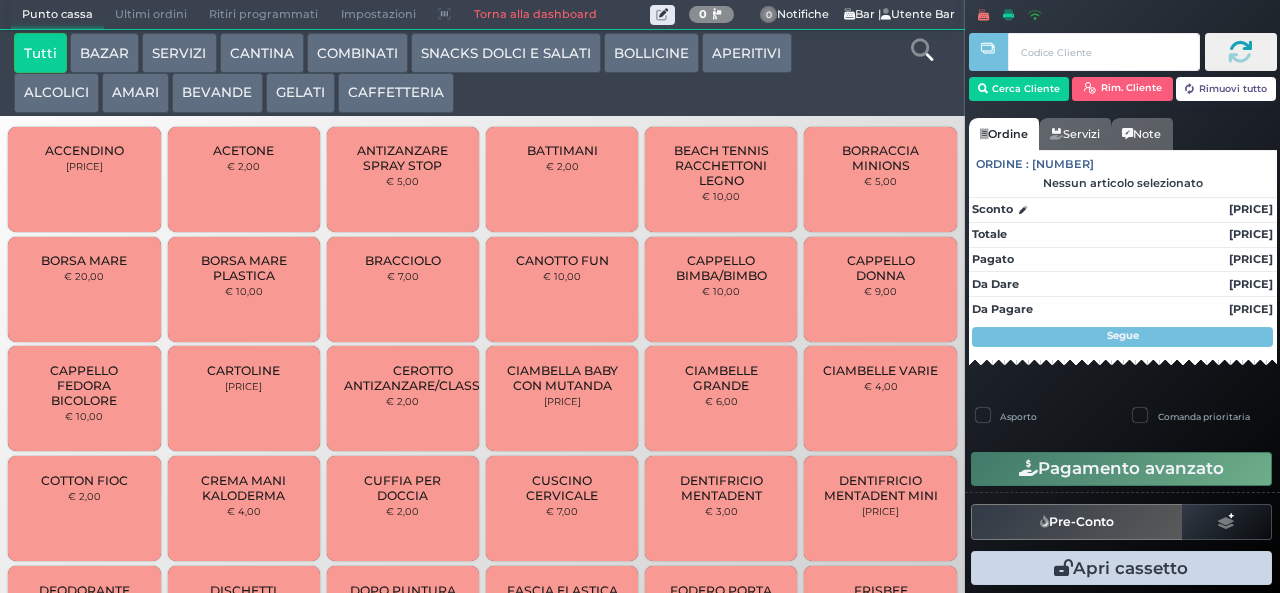 click on "CAFFETTERIA" at bounding box center (396, 93) 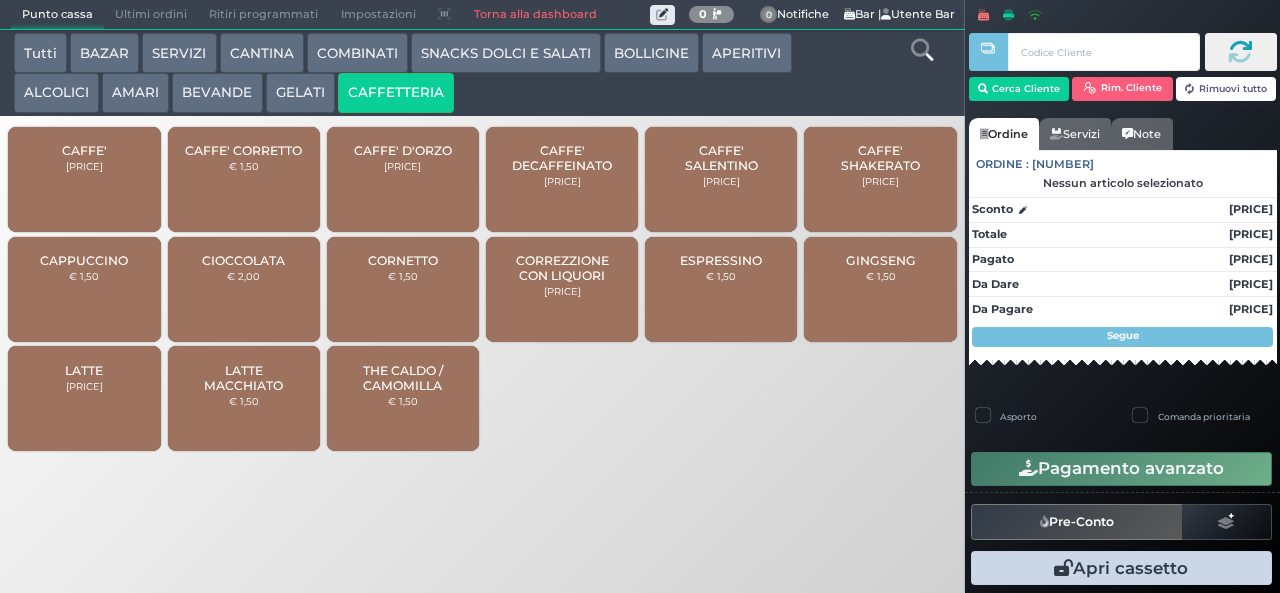click on "CAFFE'
€ 1,20" at bounding box center [84, 179] 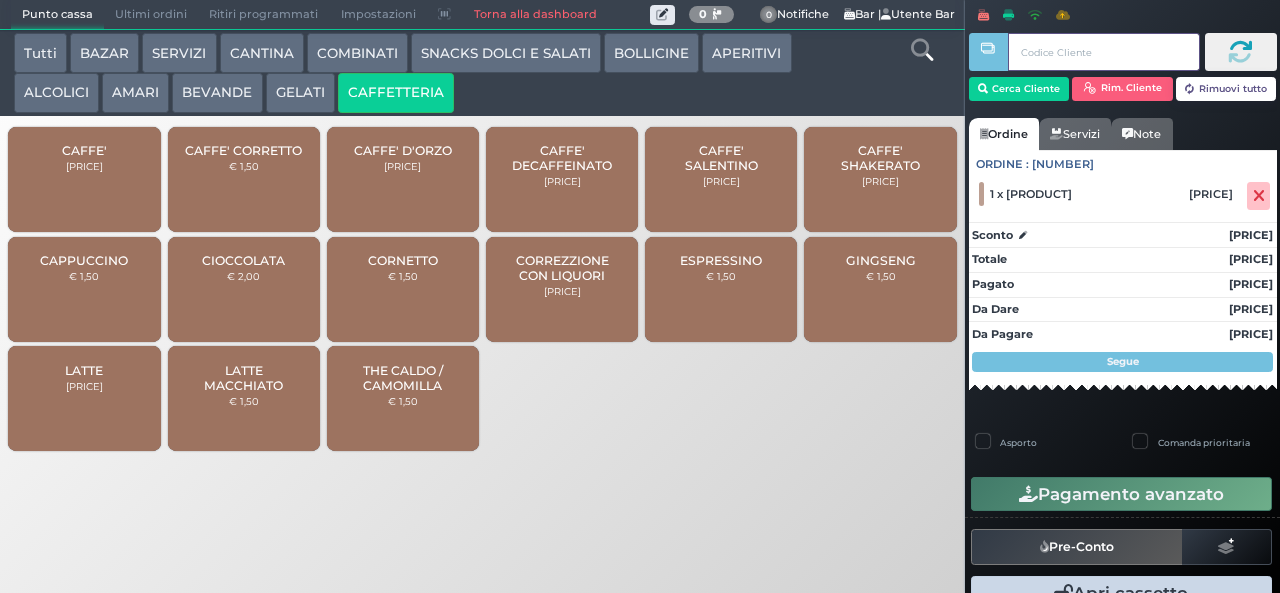 type 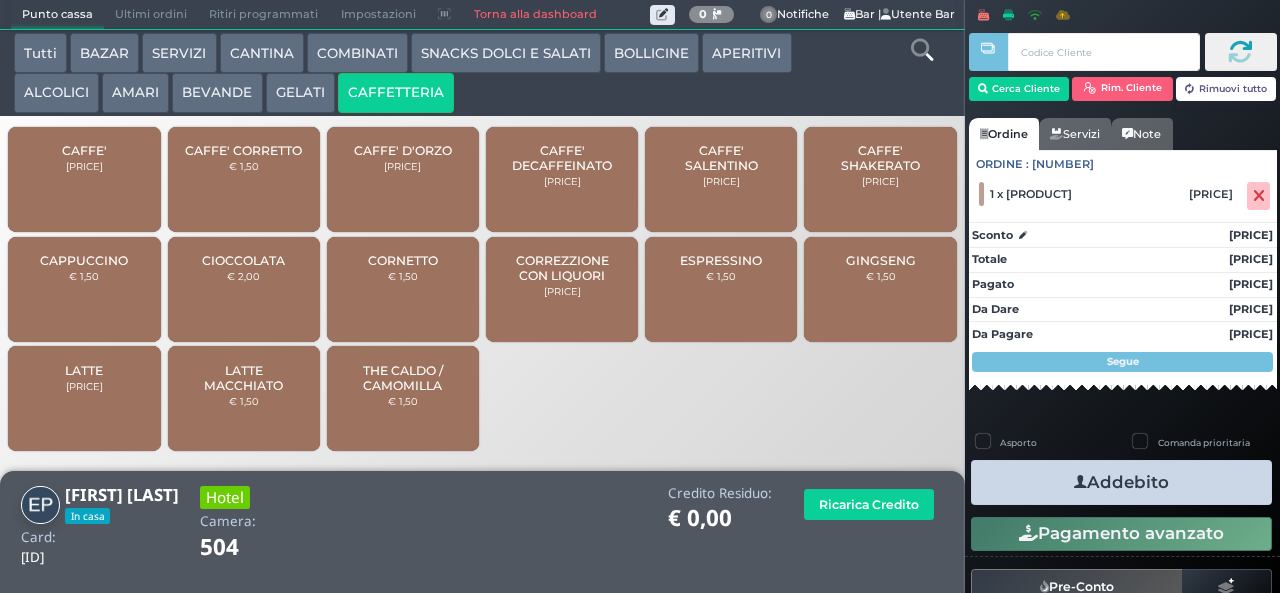 click on "Addebito" at bounding box center [1121, 482] 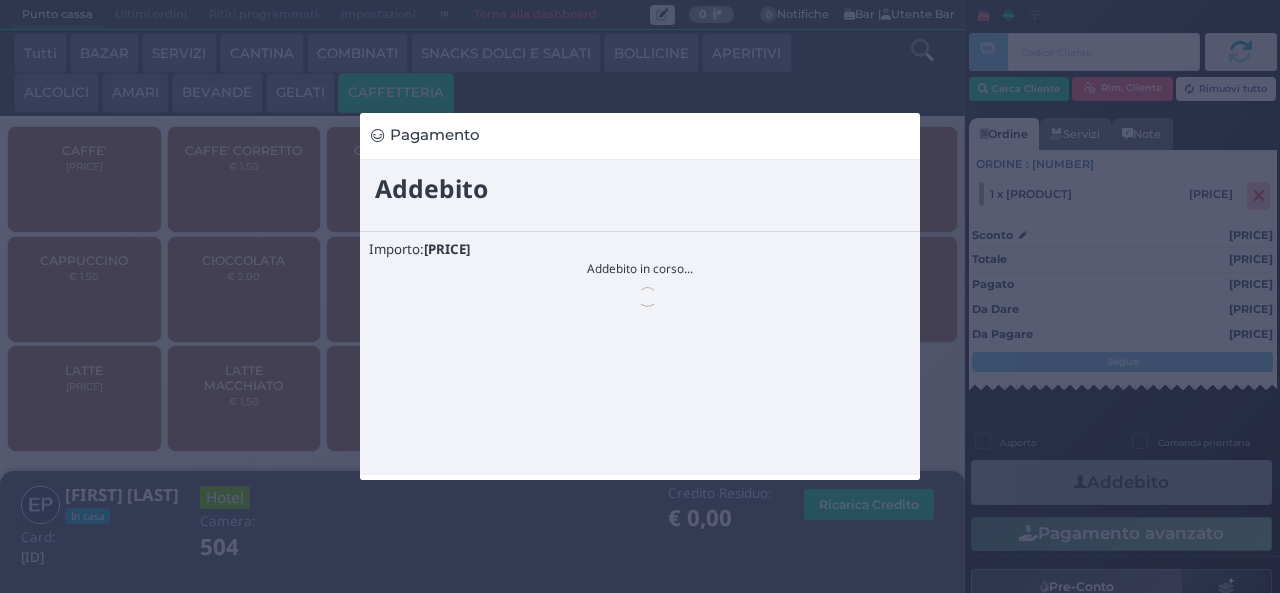 scroll, scrollTop: 0, scrollLeft: 0, axis: both 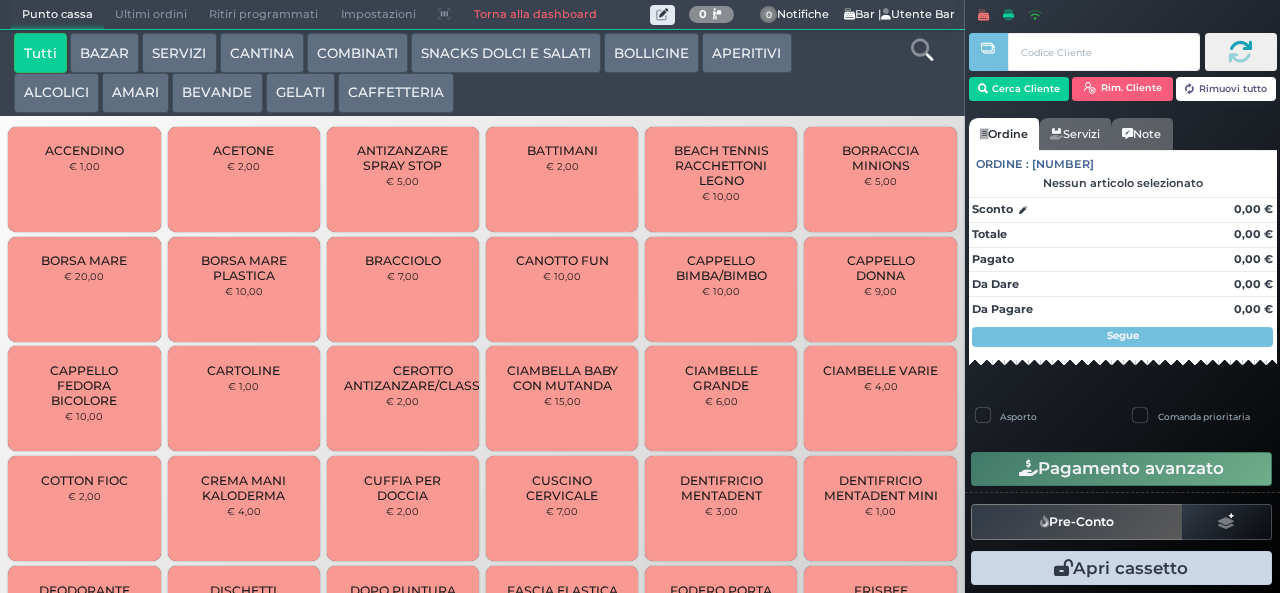click on "CAFFETTERIA" at bounding box center (396, 93) 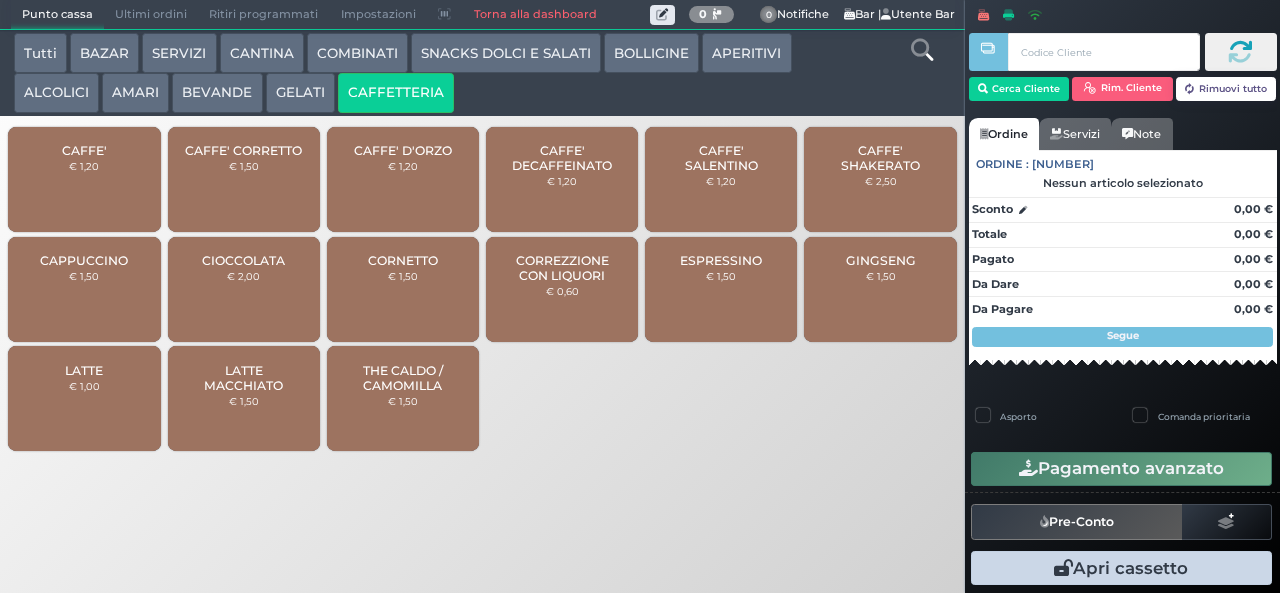 click on "CAPPUCCINO" at bounding box center (84, 260) 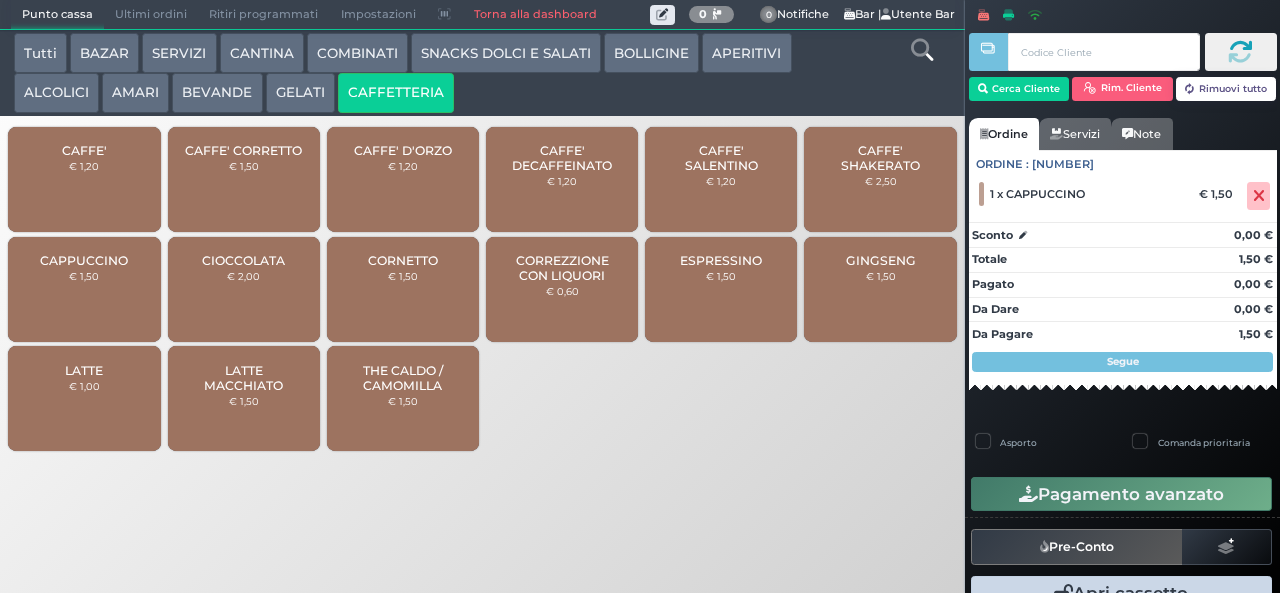 click on "CAFFE'
€ 1,20" at bounding box center (84, 179) 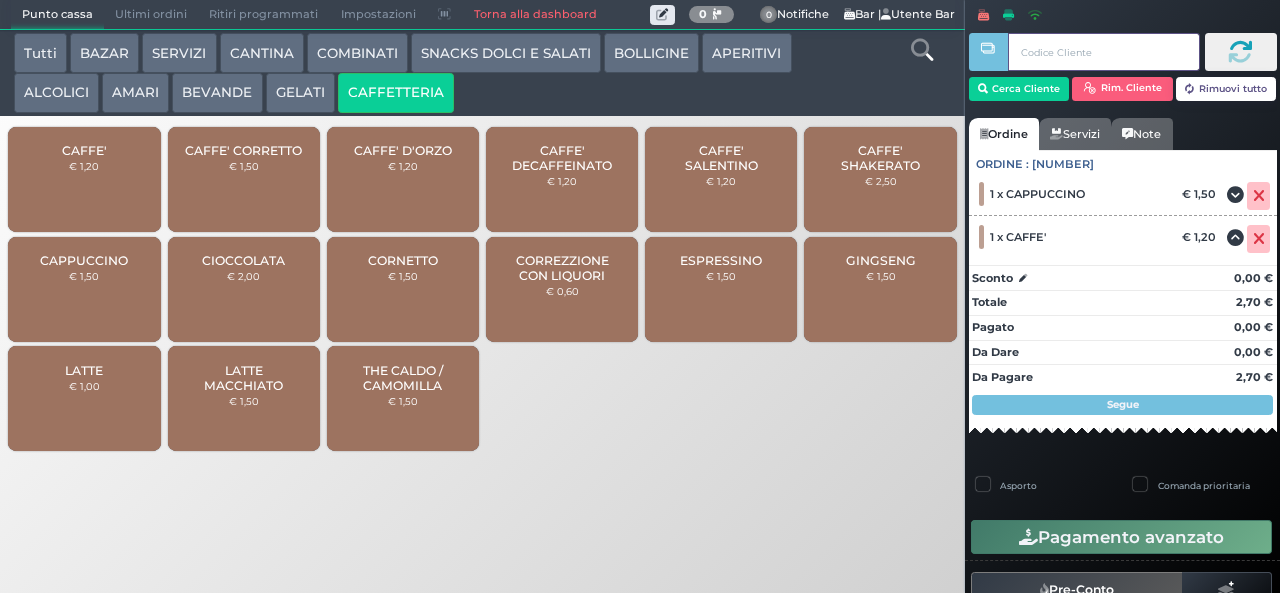 type 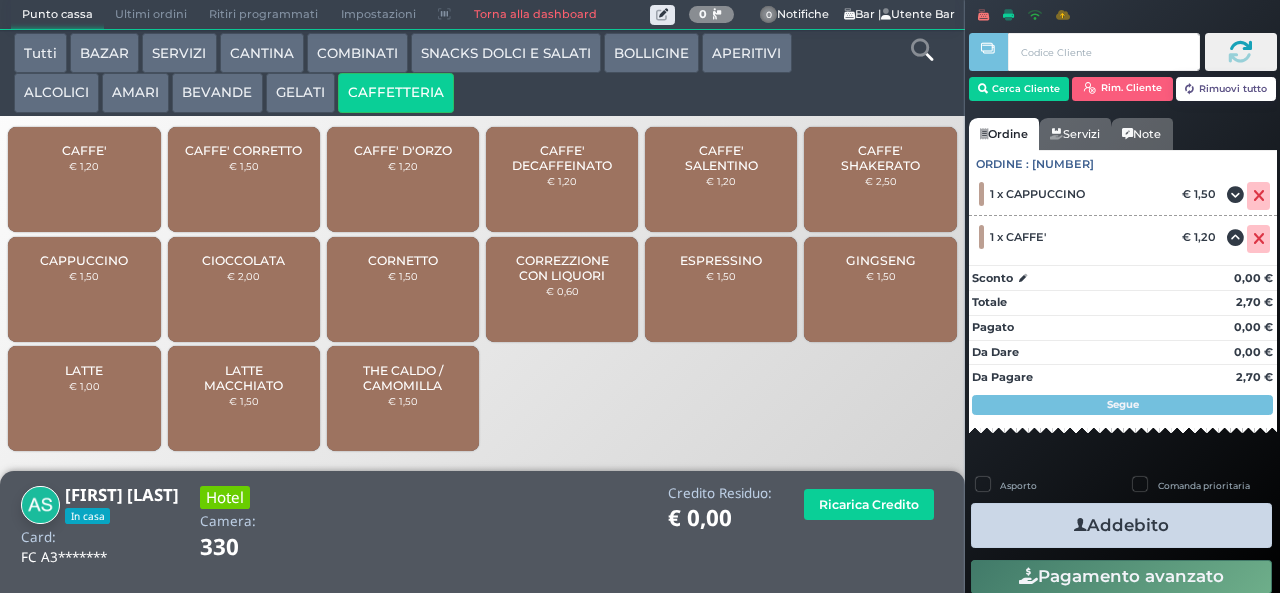 click on "Addebito" at bounding box center (1121, 525) 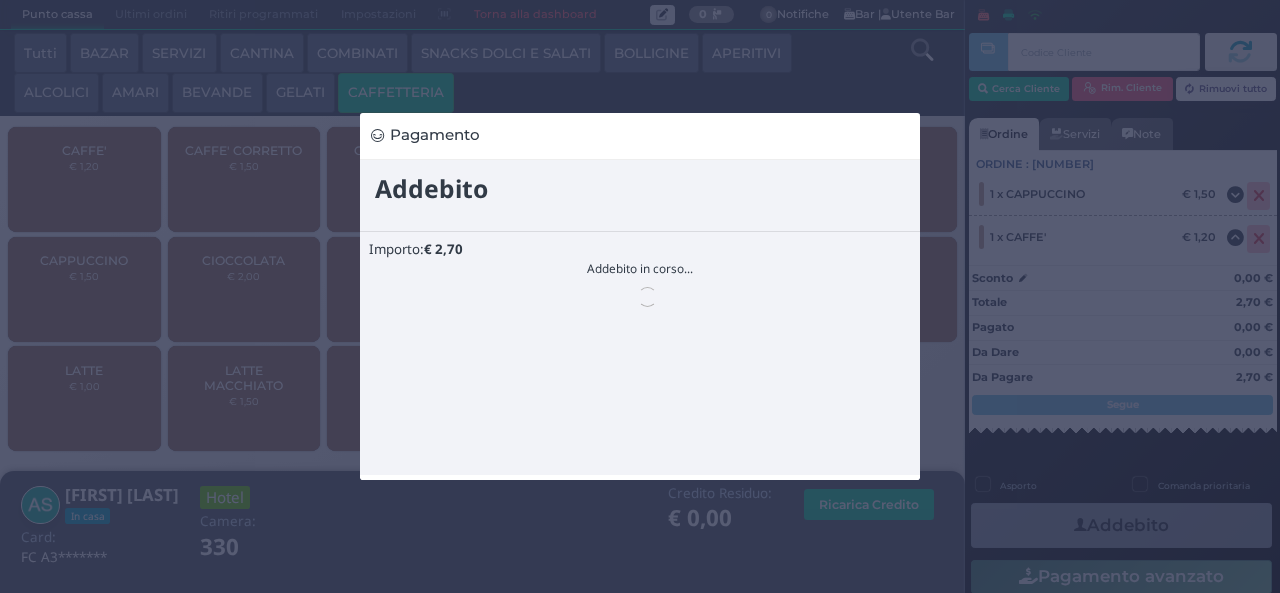 scroll, scrollTop: 0, scrollLeft: 0, axis: both 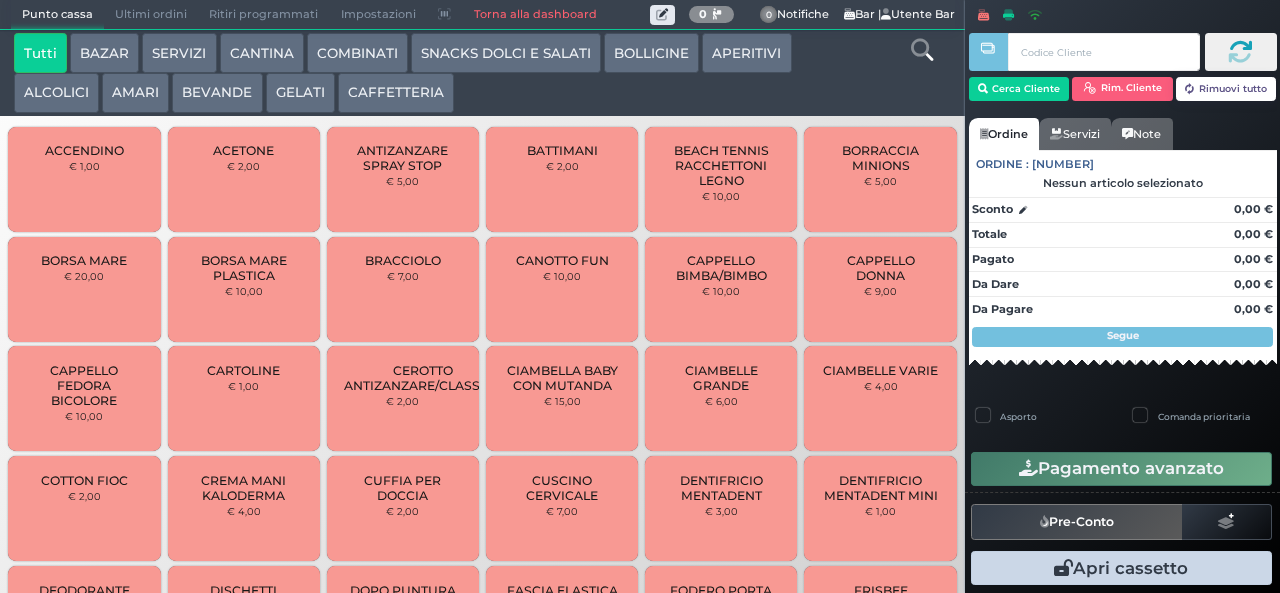 click on "CAFFETTERIA" at bounding box center (396, 93) 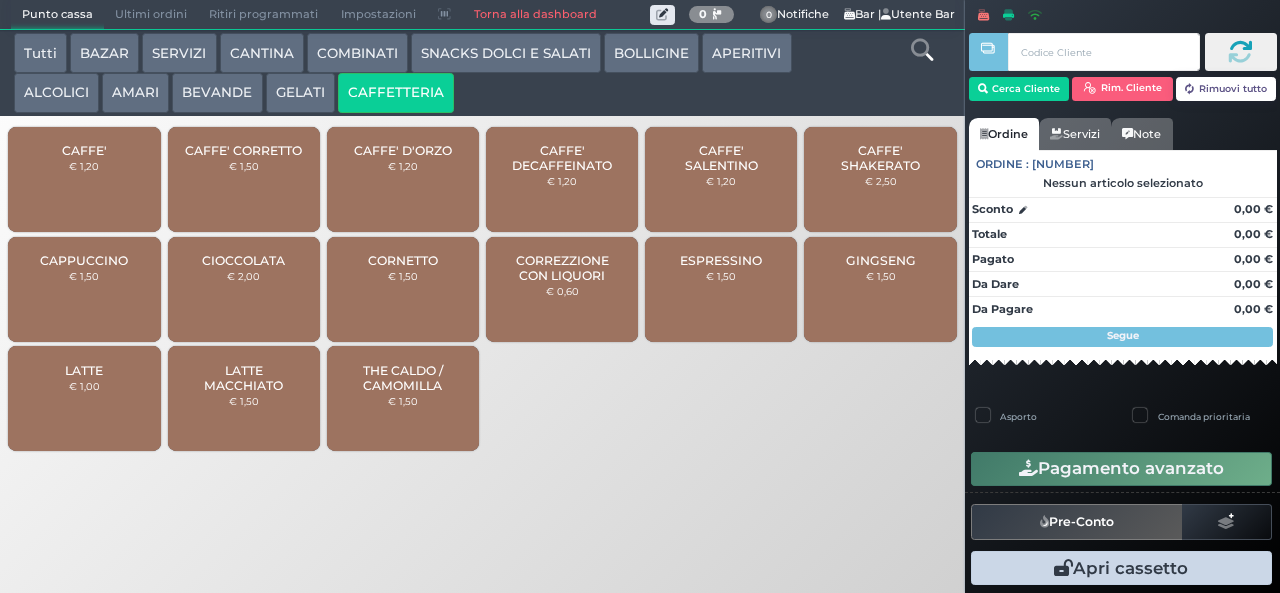 click on "CAFFE'
€ 1,20" at bounding box center [84, 179] 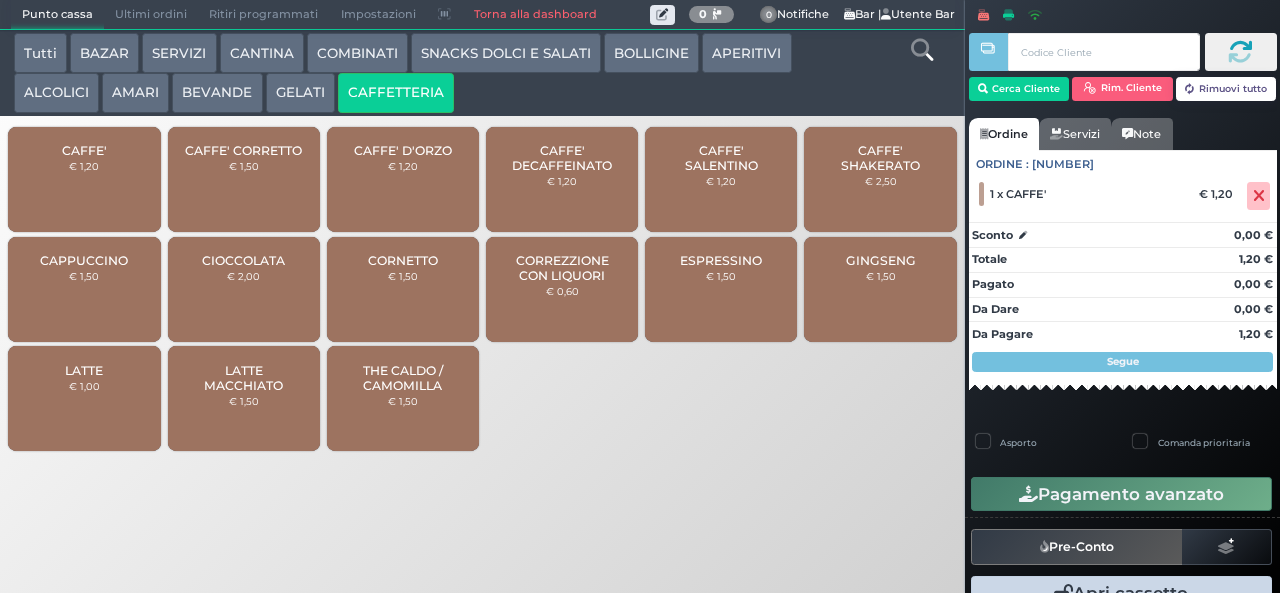 click on "CAFFE'" at bounding box center (84, 150) 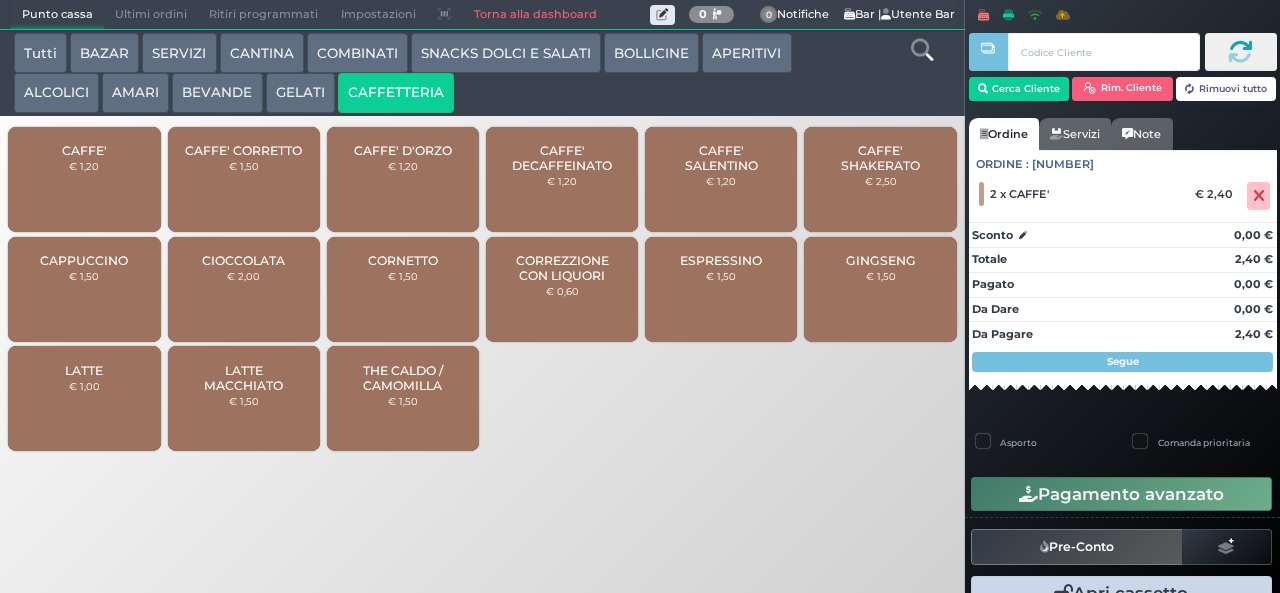click on "CAFFE'" at bounding box center [84, 150] 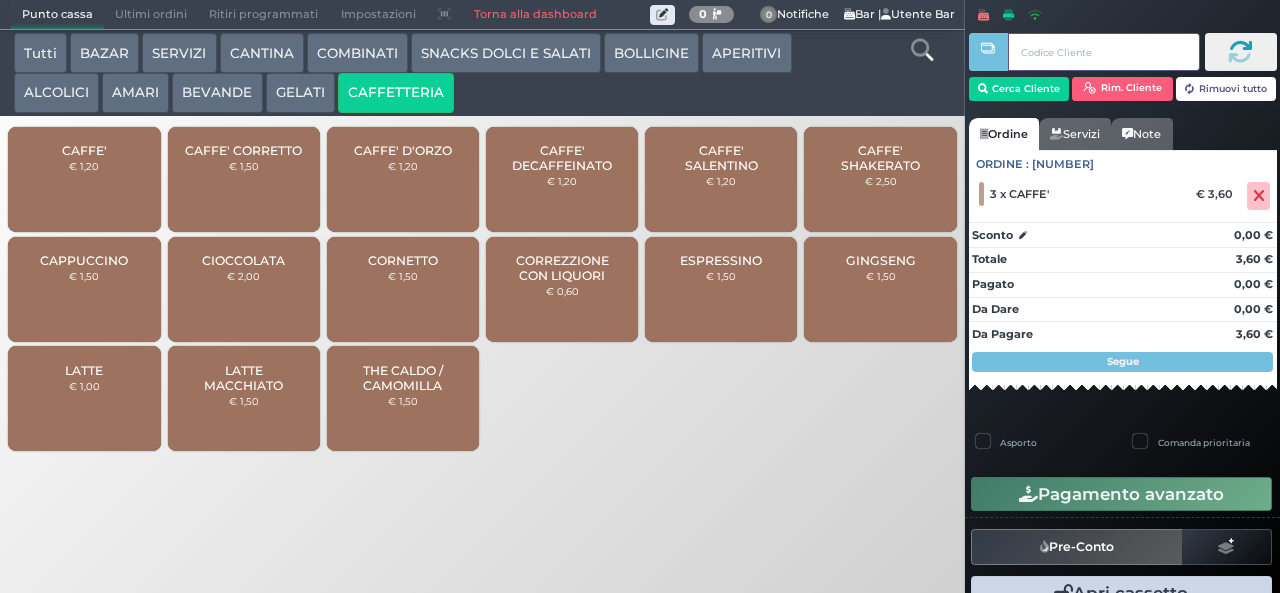type 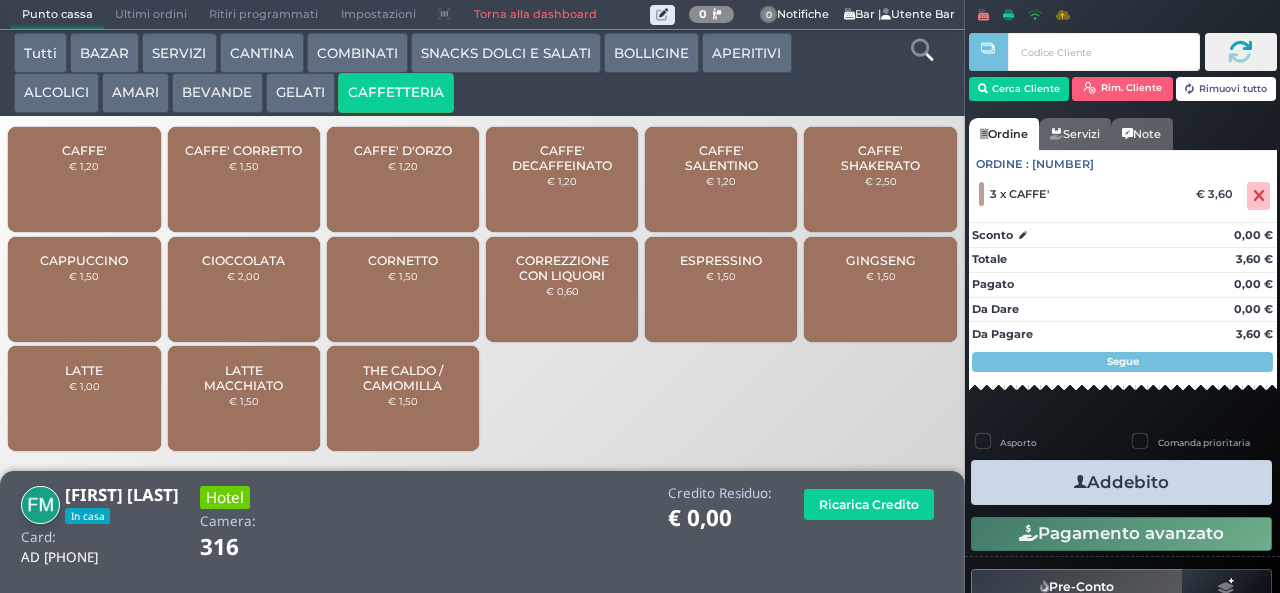 click on "Addebito" at bounding box center (1121, 482) 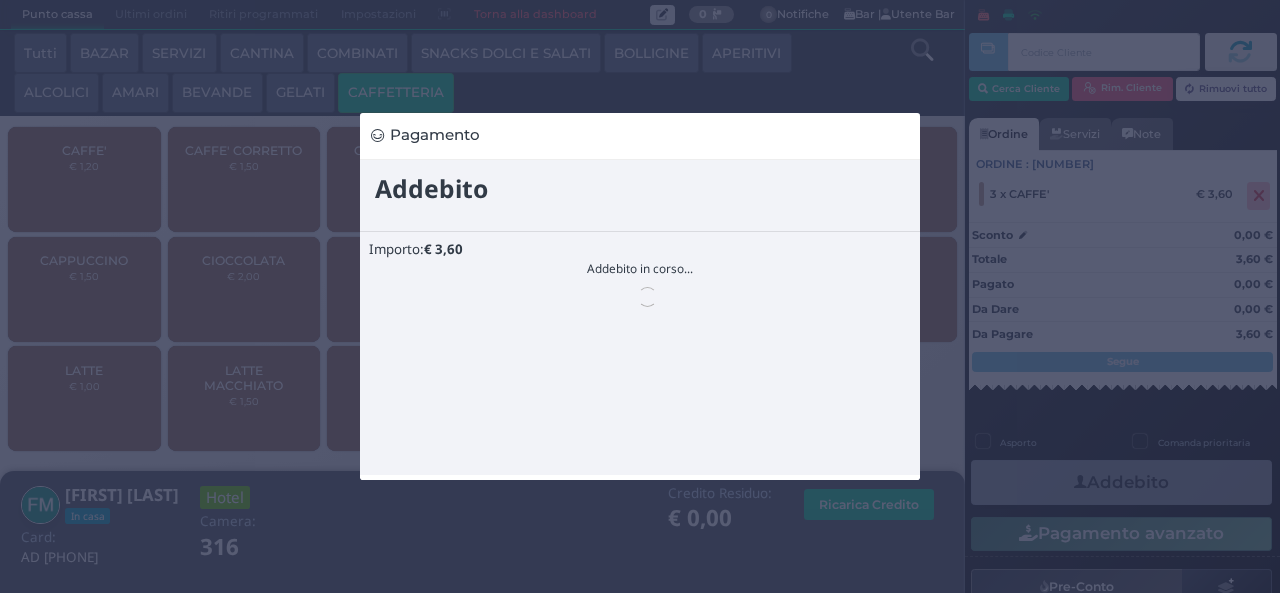 scroll, scrollTop: 0, scrollLeft: 0, axis: both 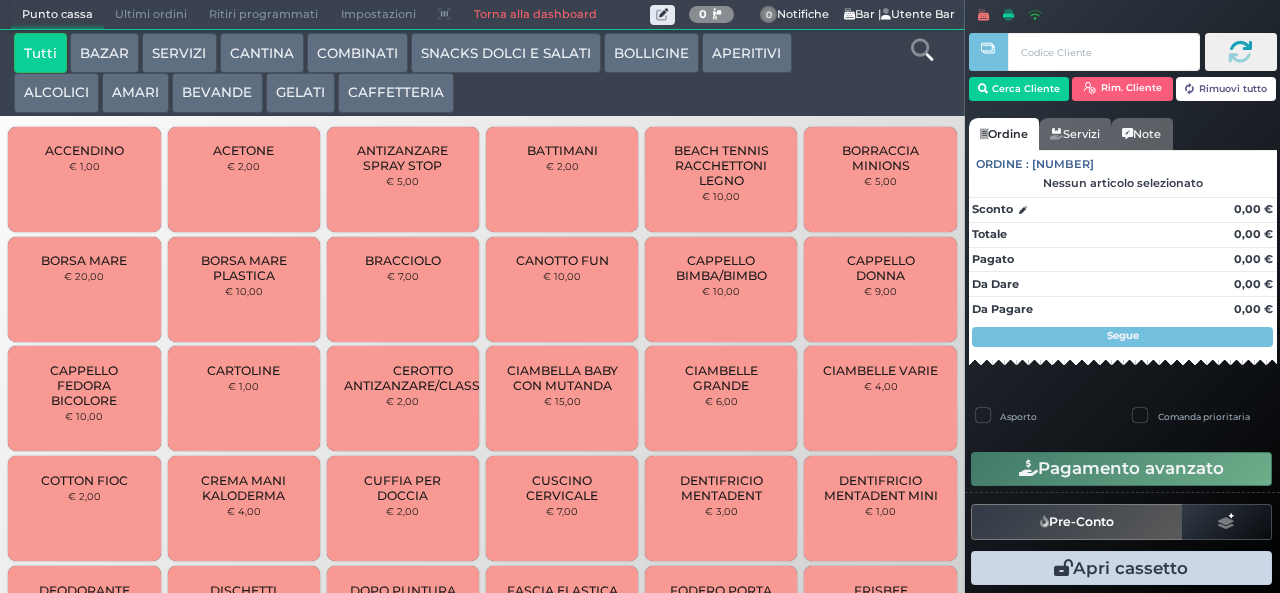 click on "CAFFETTERIA" at bounding box center (396, 93) 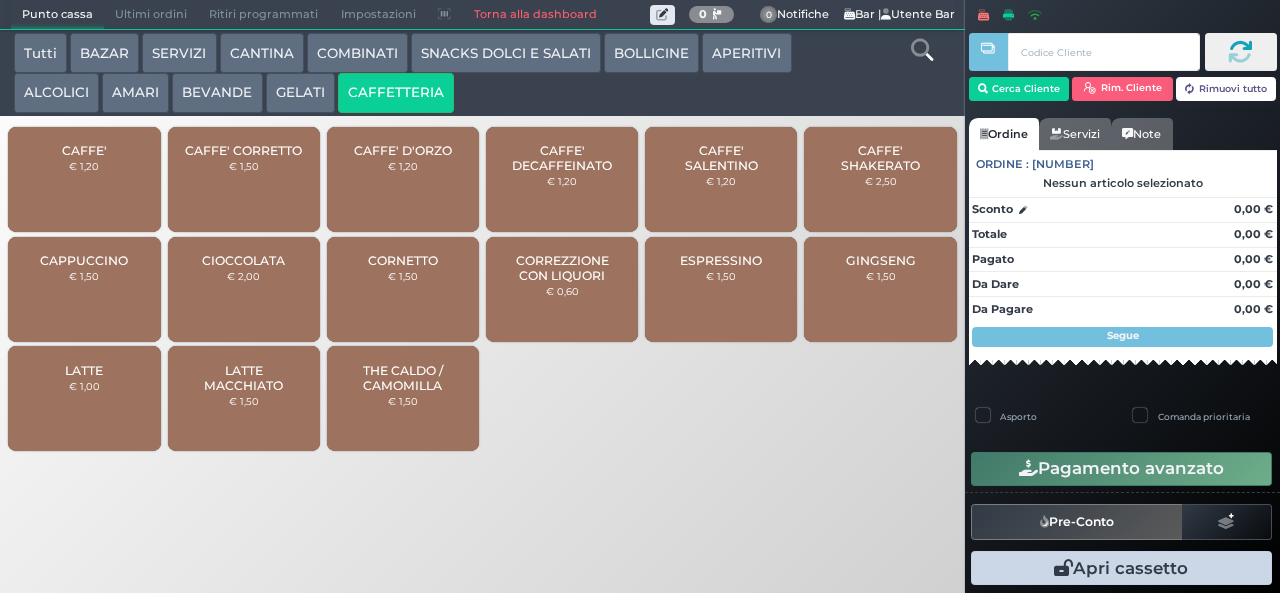 click on "CAFFE'" at bounding box center (84, 150) 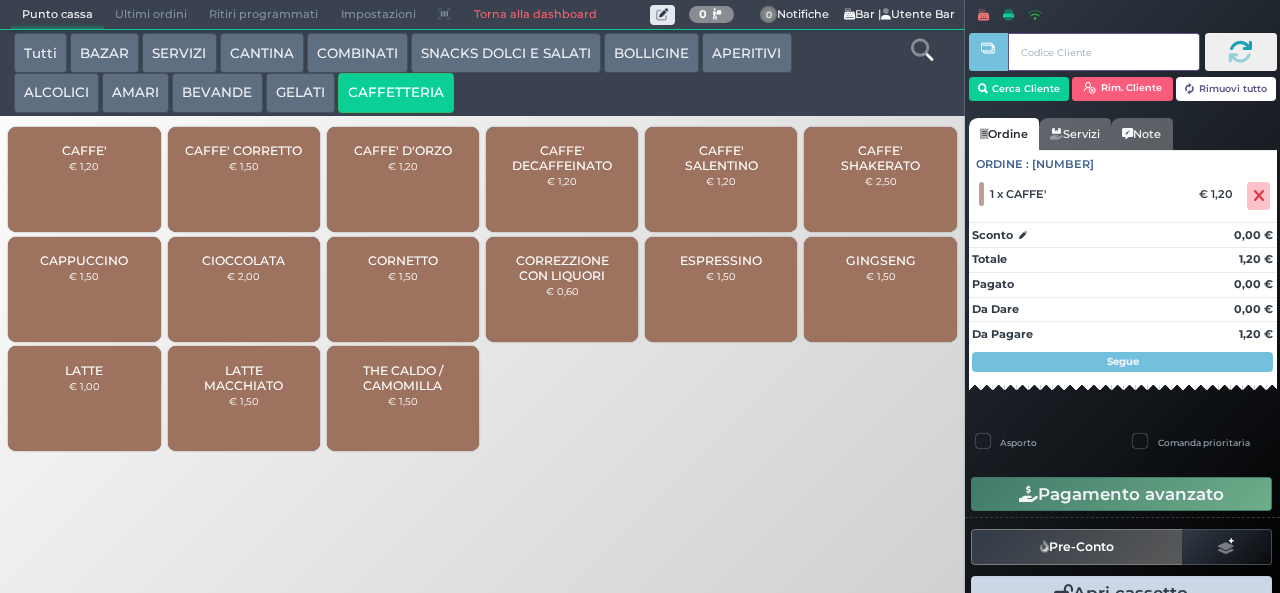 type 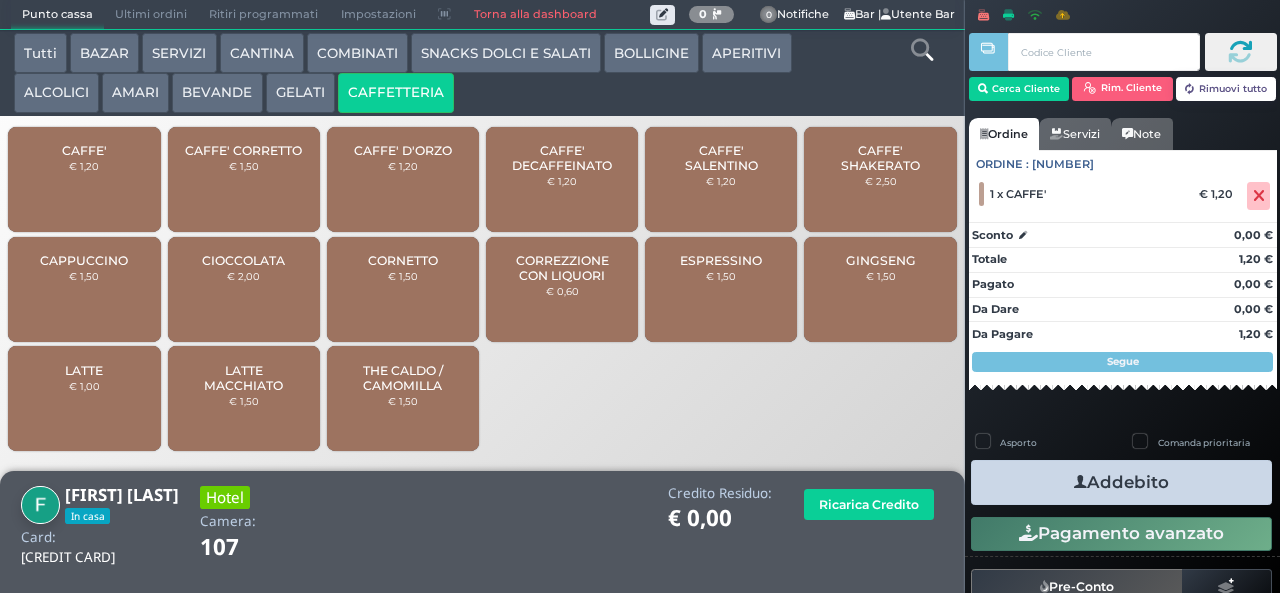 click on "Addebito" at bounding box center [1121, 482] 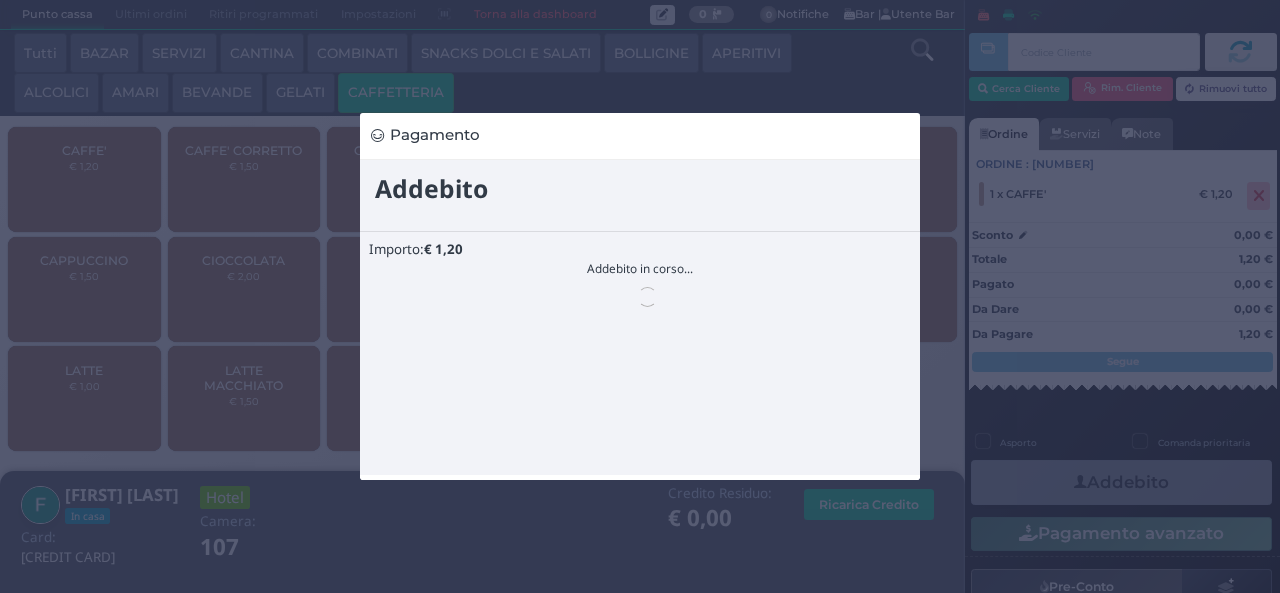 scroll, scrollTop: 0, scrollLeft: 0, axis: both 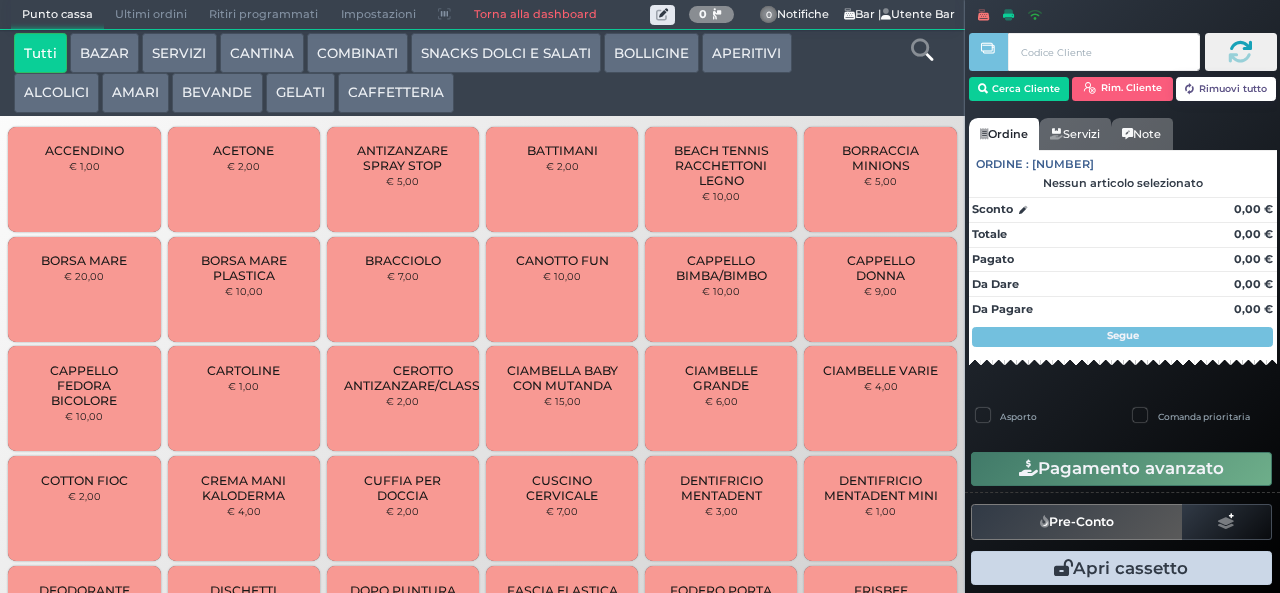 click on "BEVANDE" at bounding box center [217, 93] 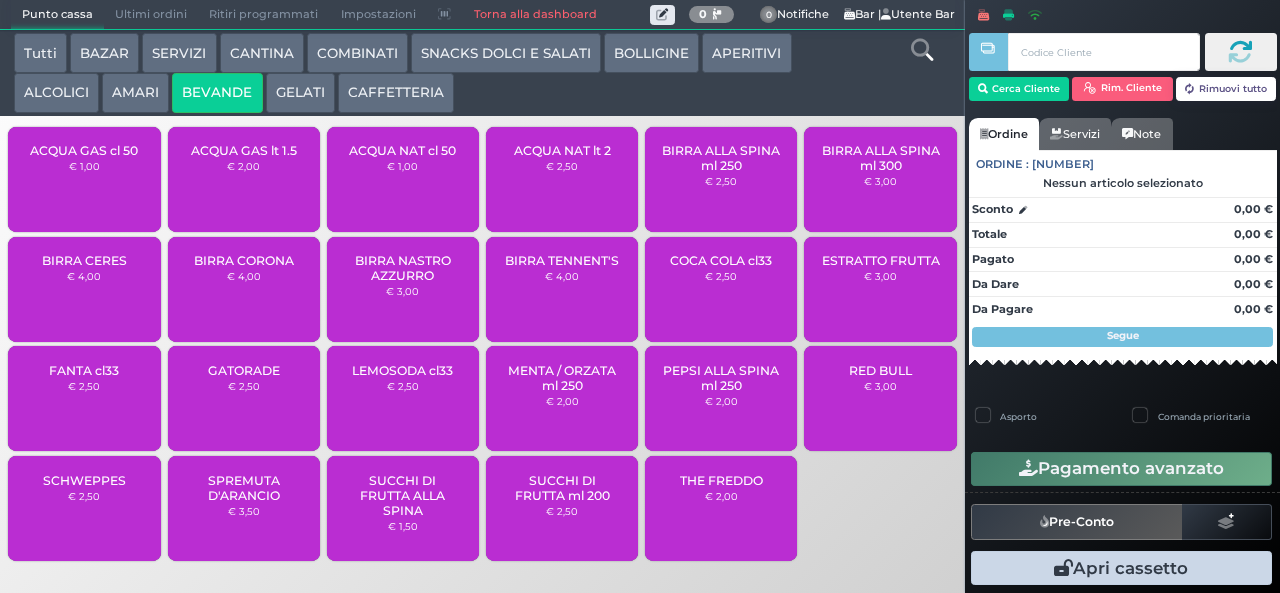 click on "ACQUA NAT cl 50
€ 1,00" at bounding box center (403, 179) 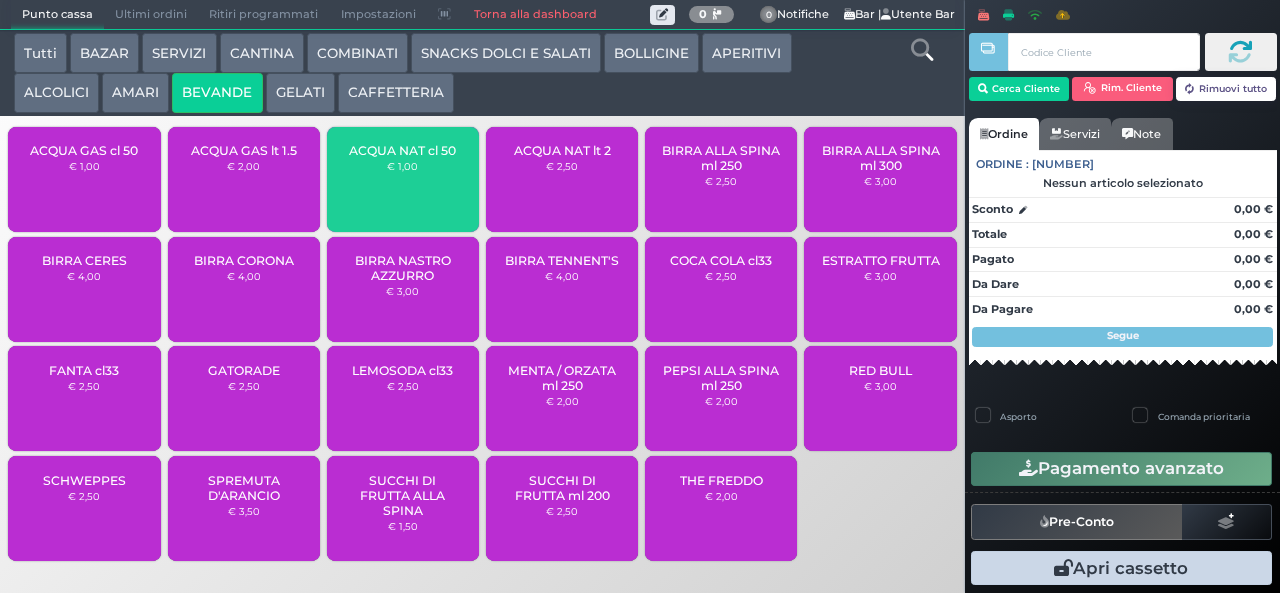 click on "ACQUA NAT cl 50
€ 1,00" at bounding box center (403, 179) 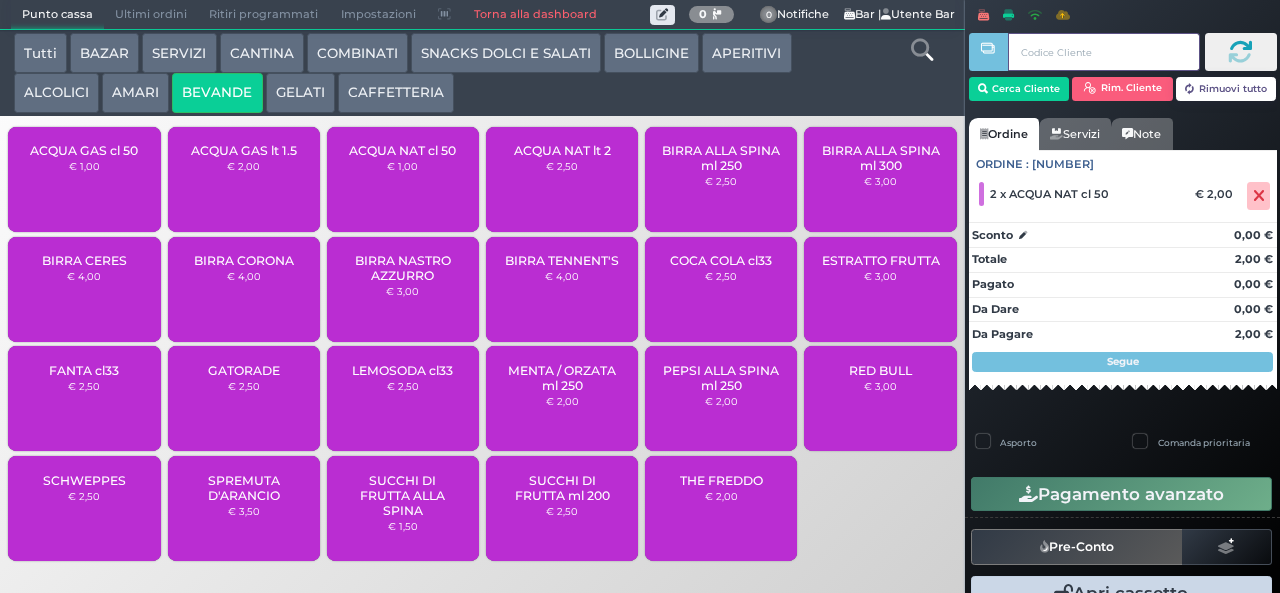 type 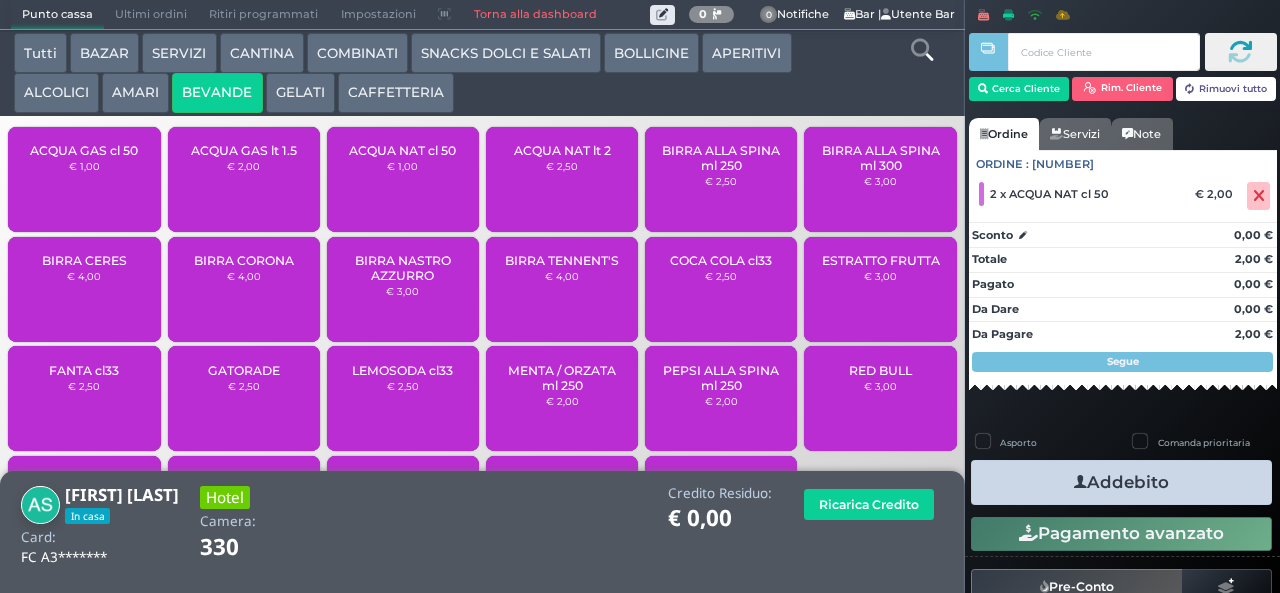 click on "Addebito" at bounding box center (1121, 482) 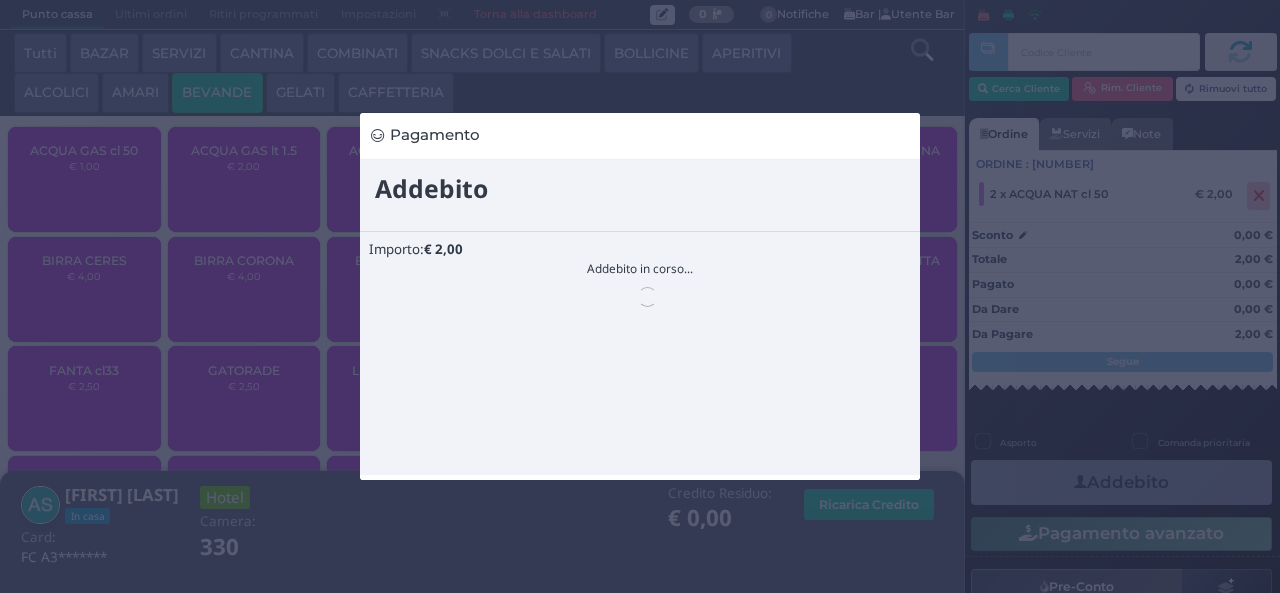 scroll, scrollTop: 0, scrollLeft: 0, axis: both 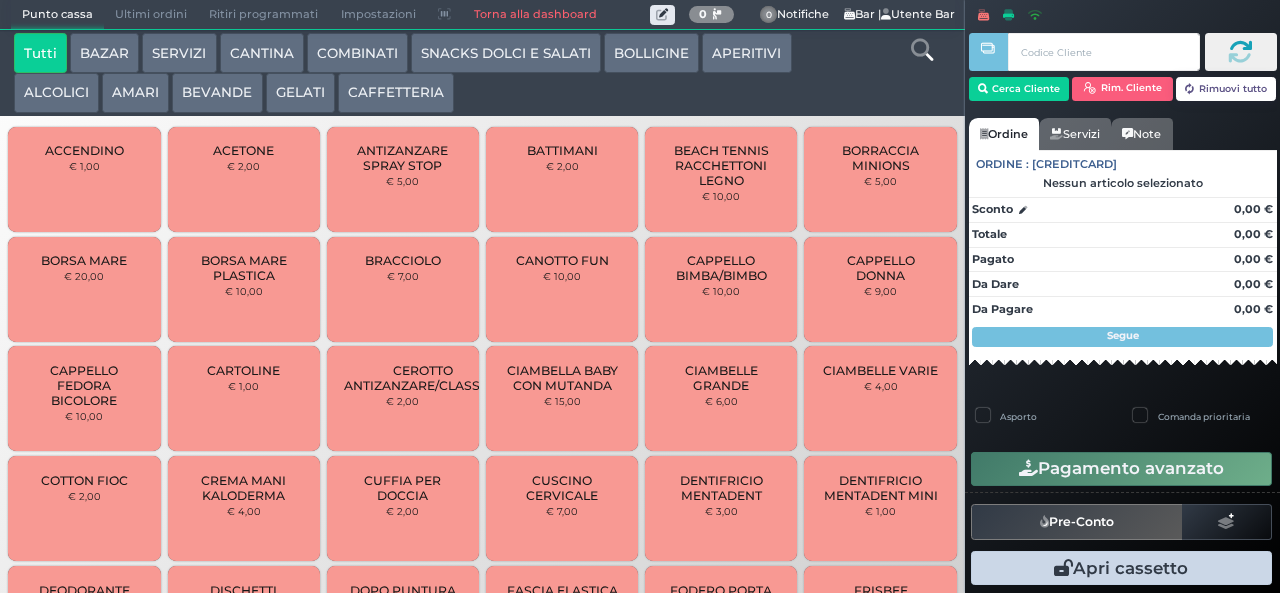 click on "CAFFETTERIA" at bounding box center (396, 93) 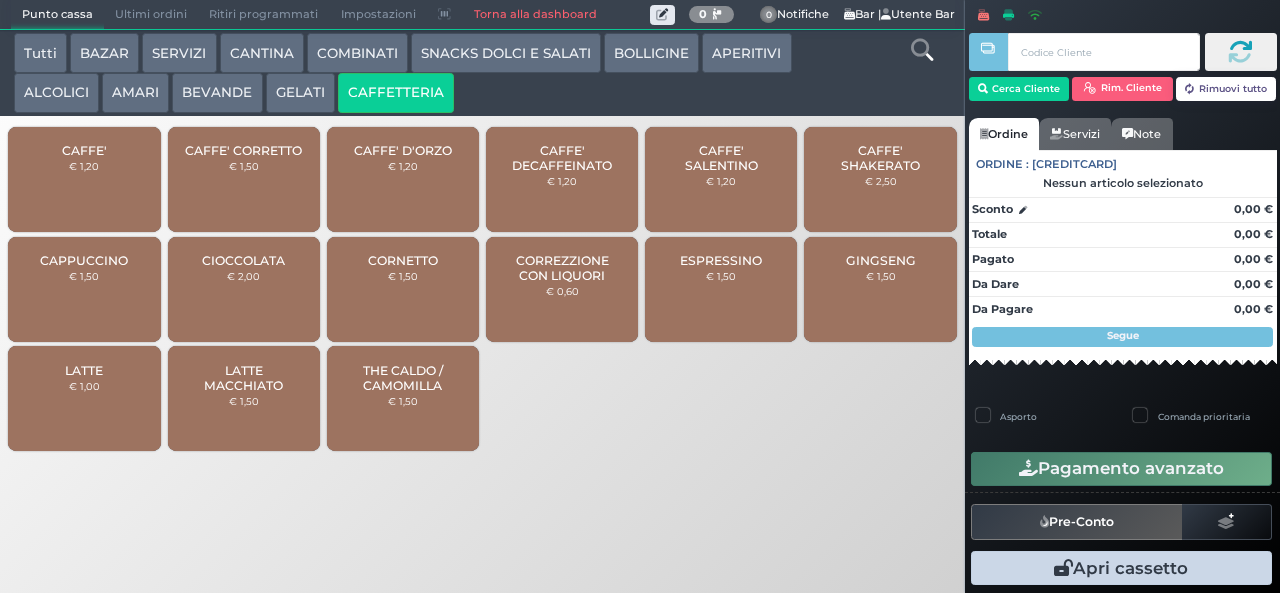 click on "CAFFE'" at bounding box center (84, 150) 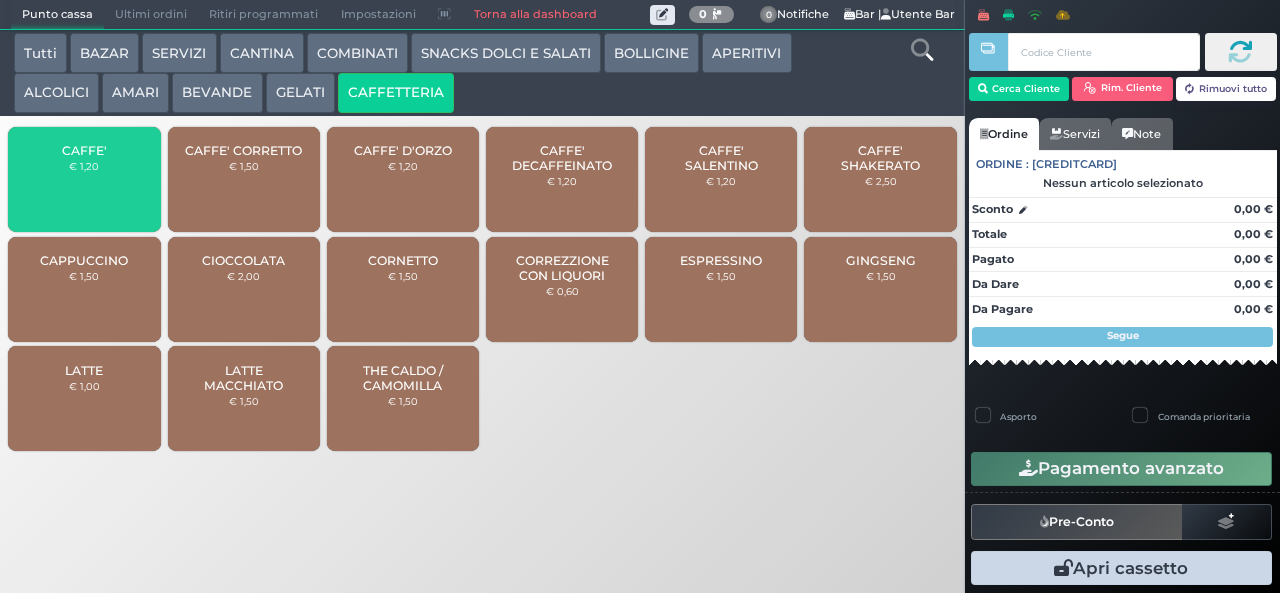 click on "CAFFE'" at bounding box center [84, 150] 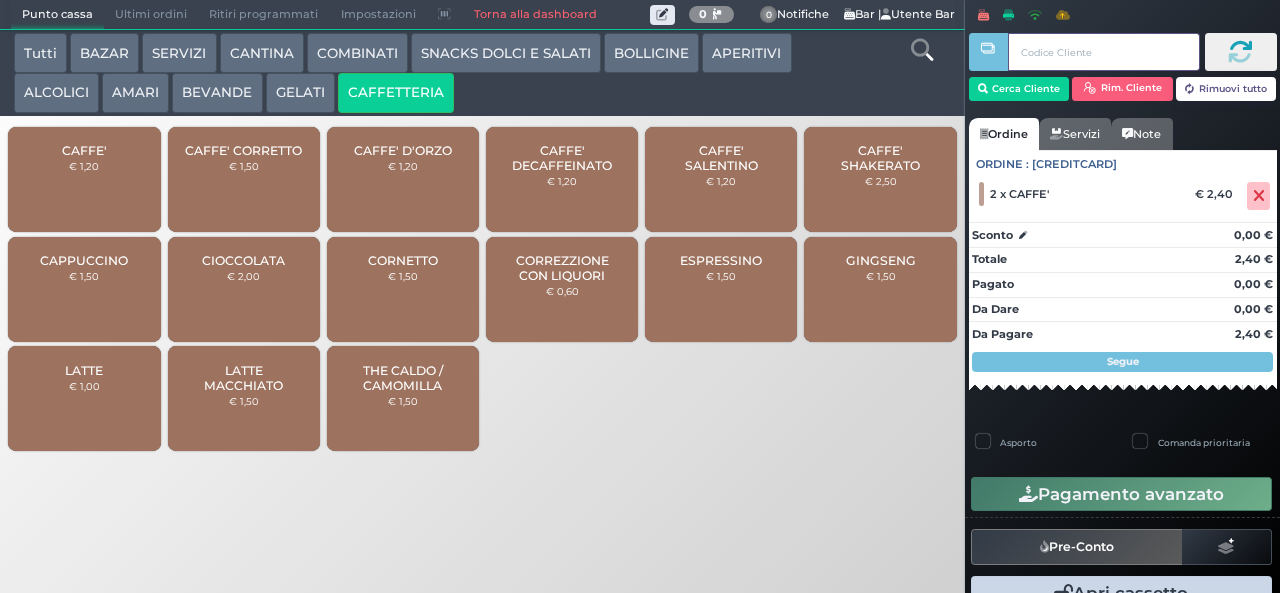 type 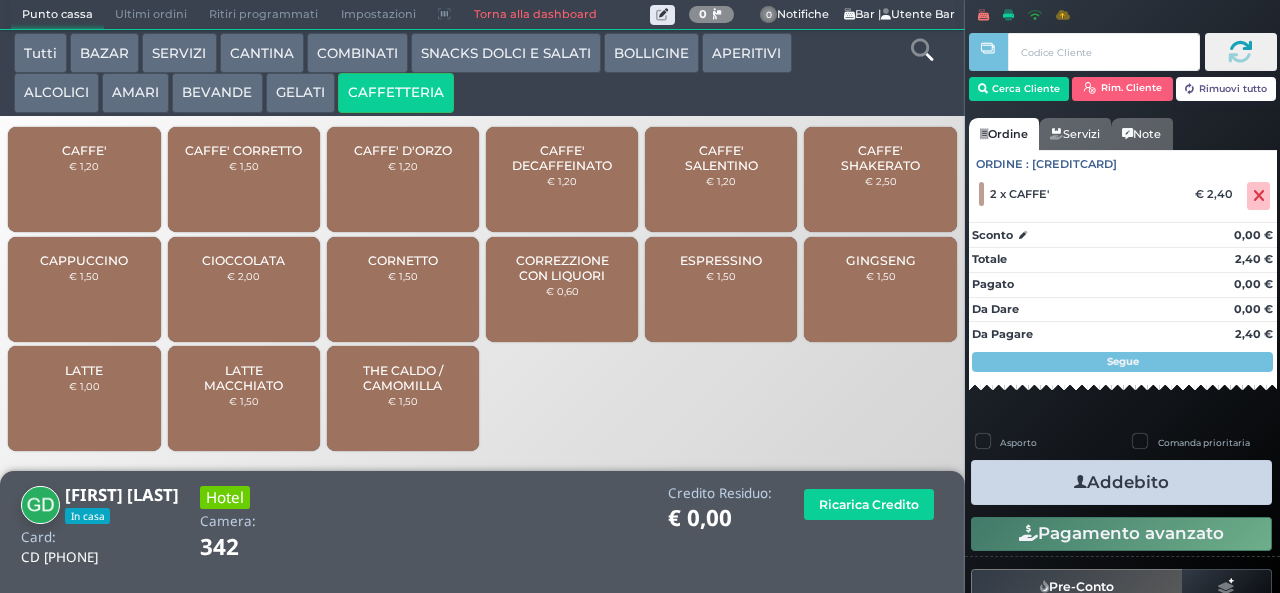 click on "Addebito" at bounding box center [1121, 482] 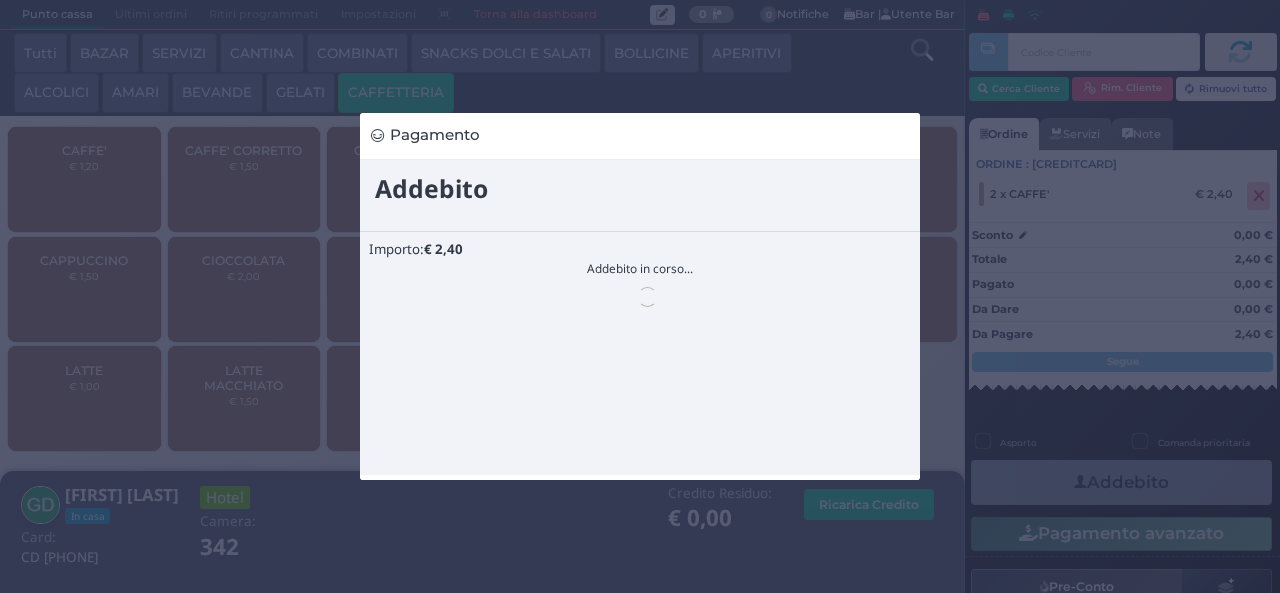 scroll, scrollTop: 0, scrollLeft: 0, axis: both 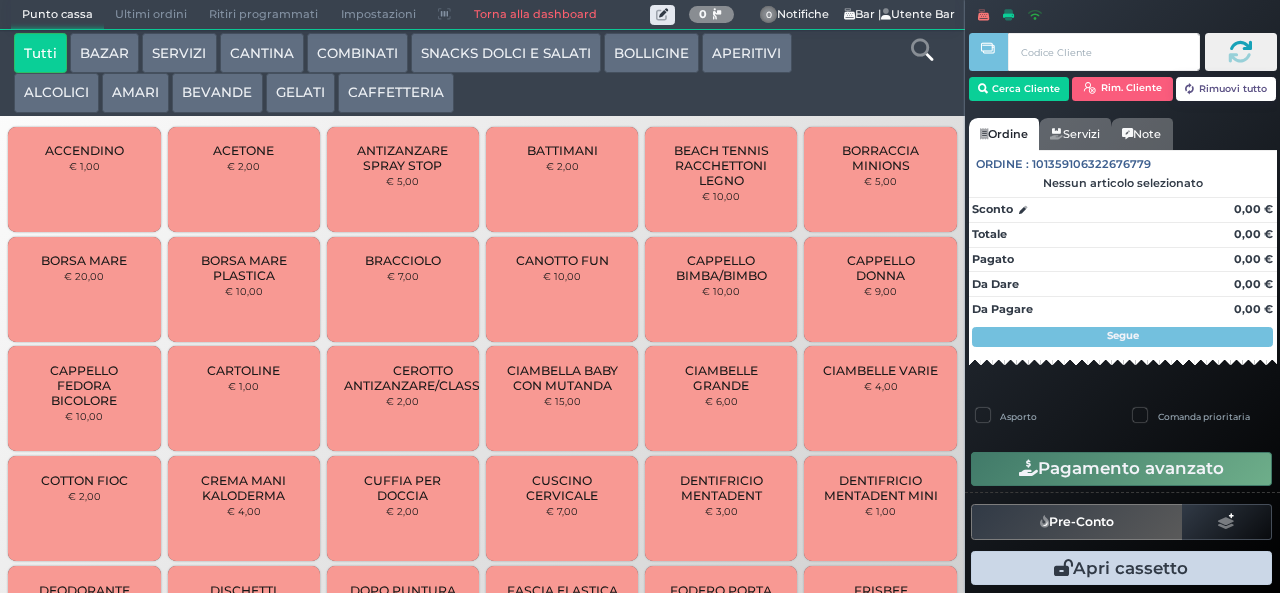 click on "BEVANDE" at bounding box center [217, 93] 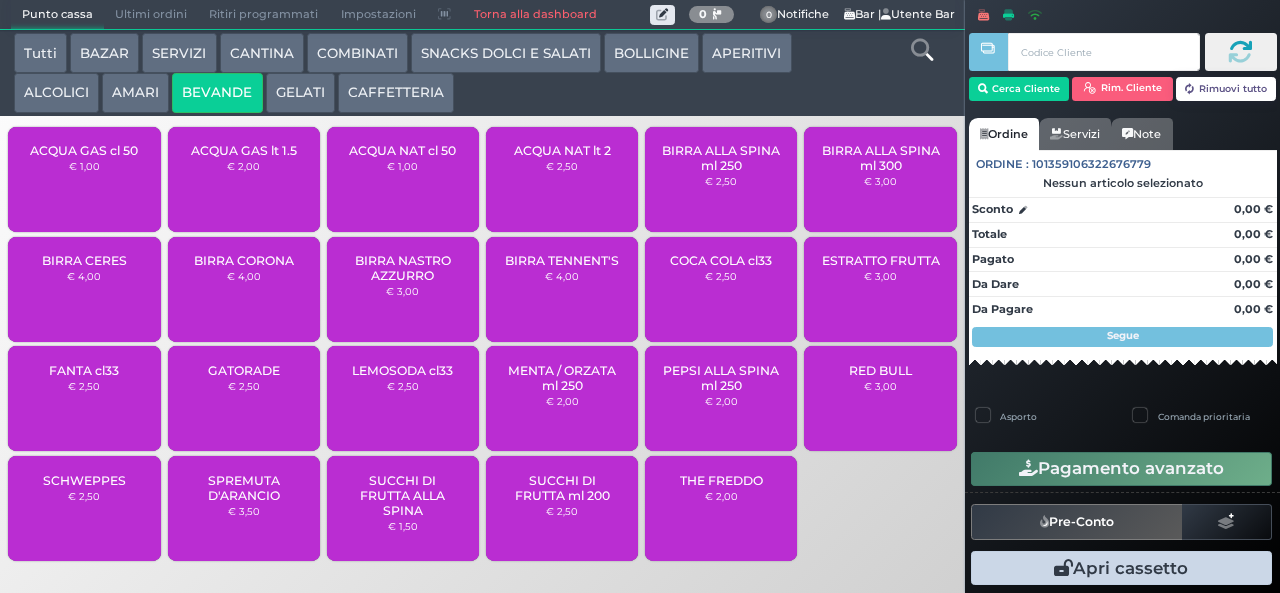 click on "ACQUA NAT lt 2
€ 2,50" at bounding box center (562, 179) 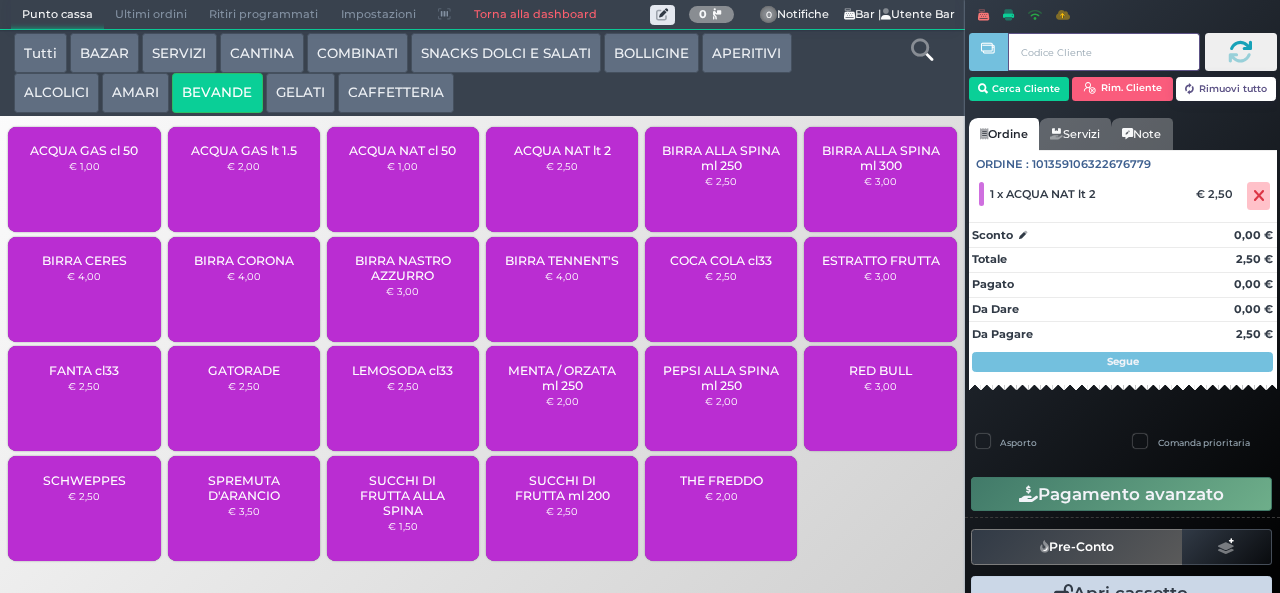 type 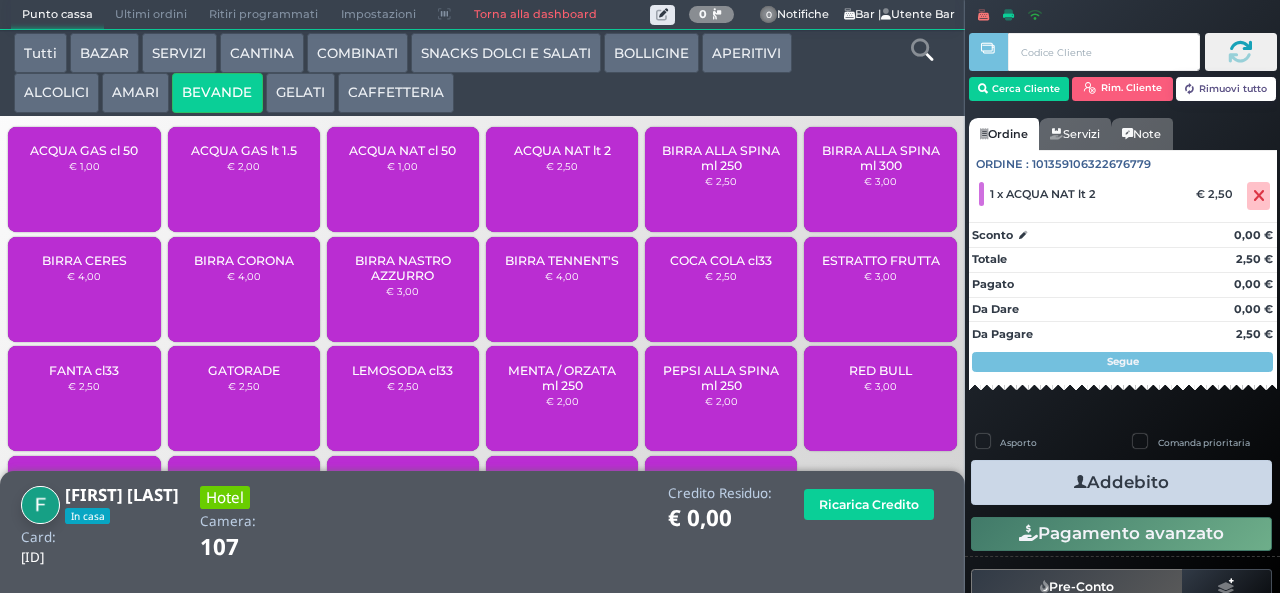 click on "Addebito" at bounding box center [1121, 482] 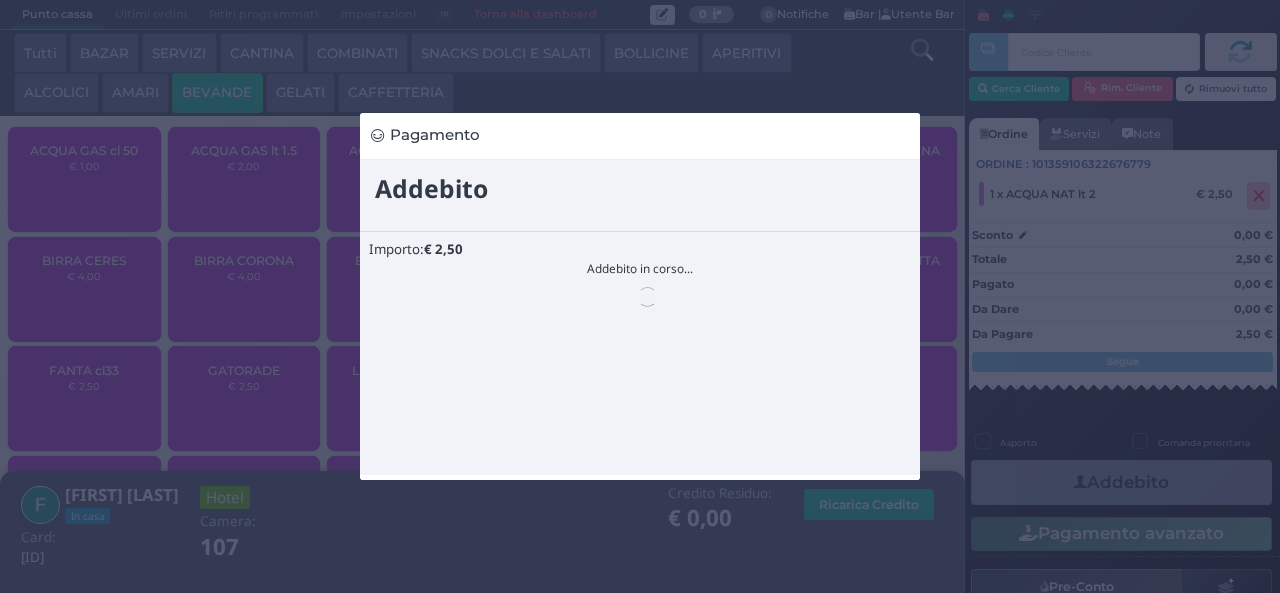 scroll, scrollTop: 0, scrollLeft: 0, axis: both 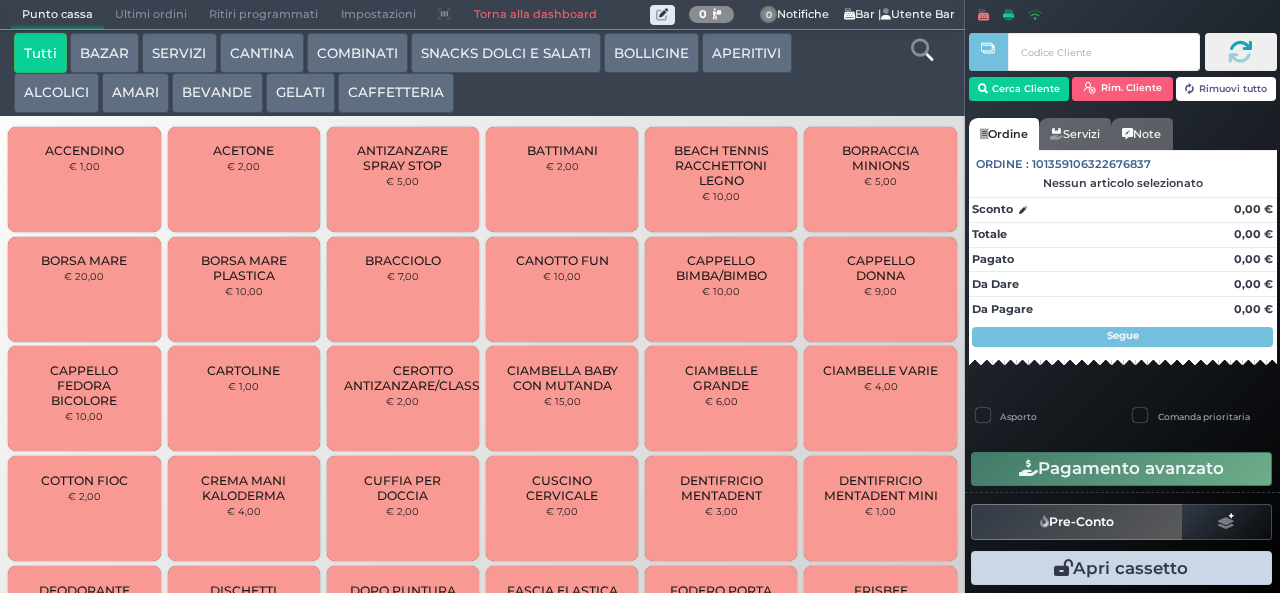 click on "BEVANDE" at bounding box center (217, 93) 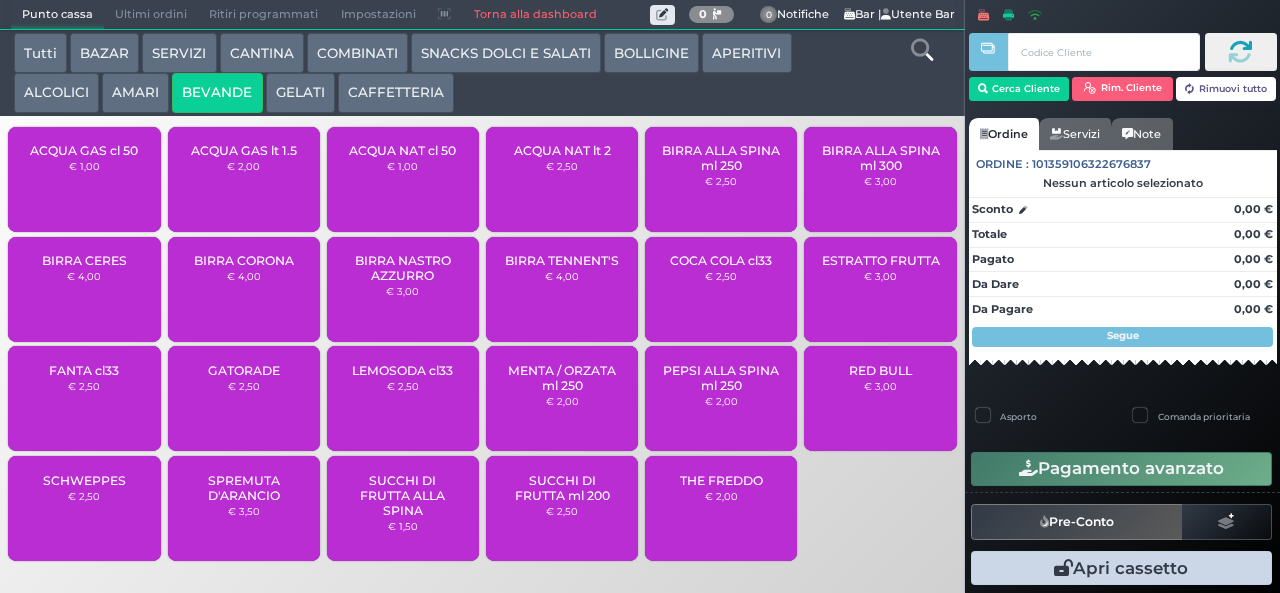 click on "ACQUA NAT cl 50" at bounding box center [402, 150] 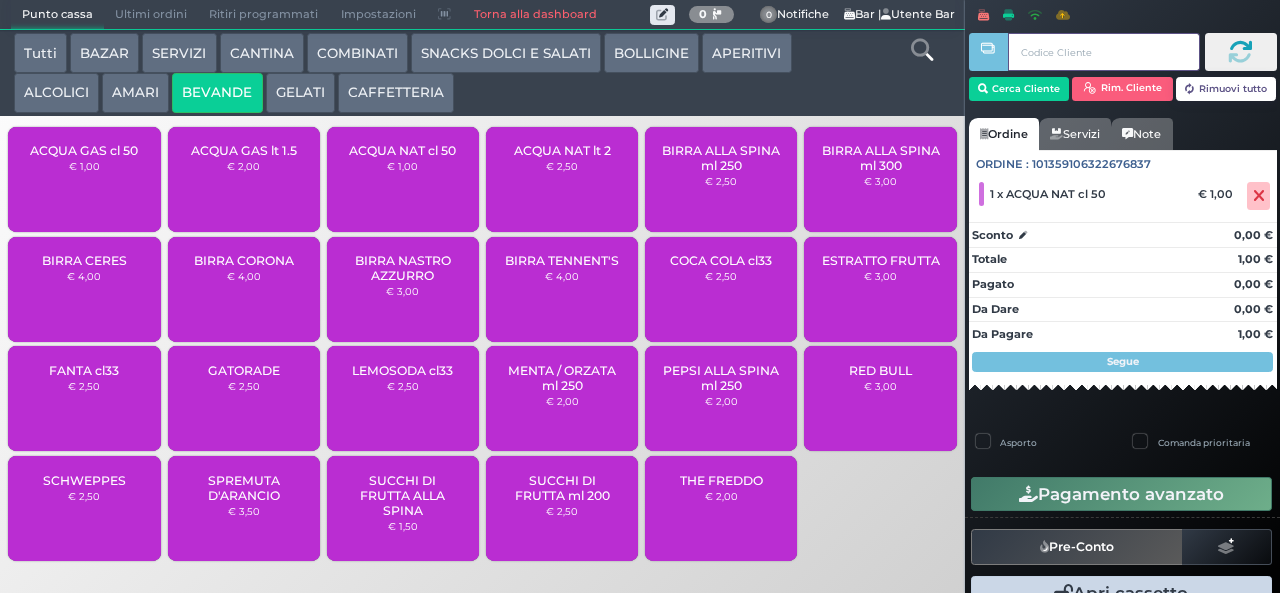 type 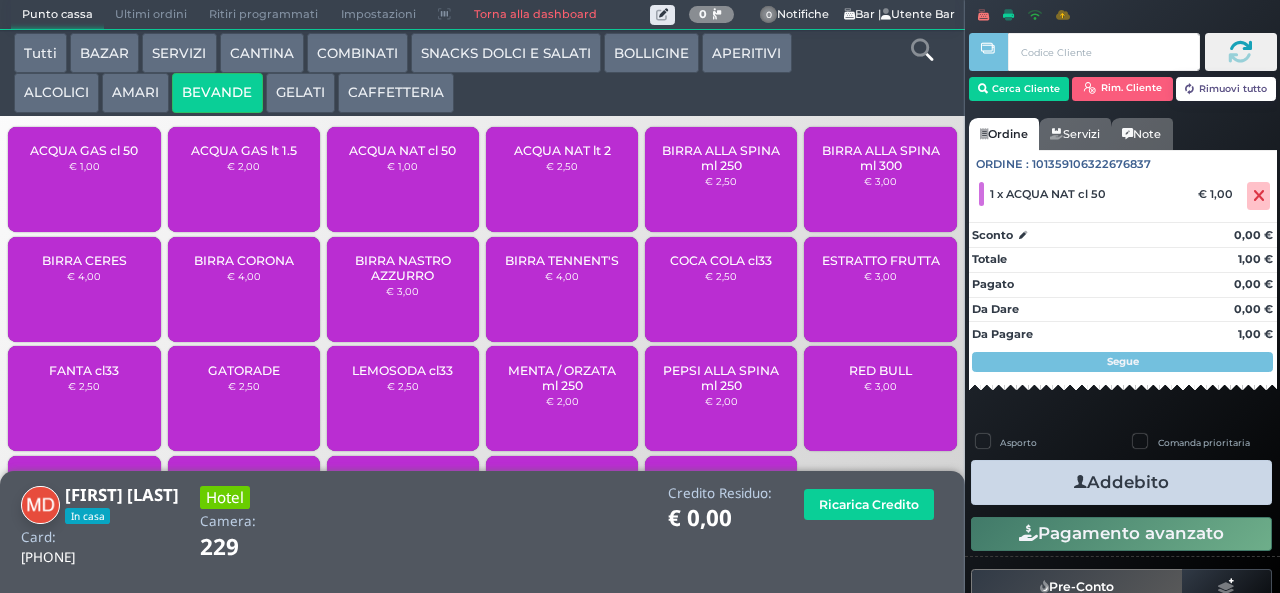click on "Addebito" at bounding box center [1121, 482] 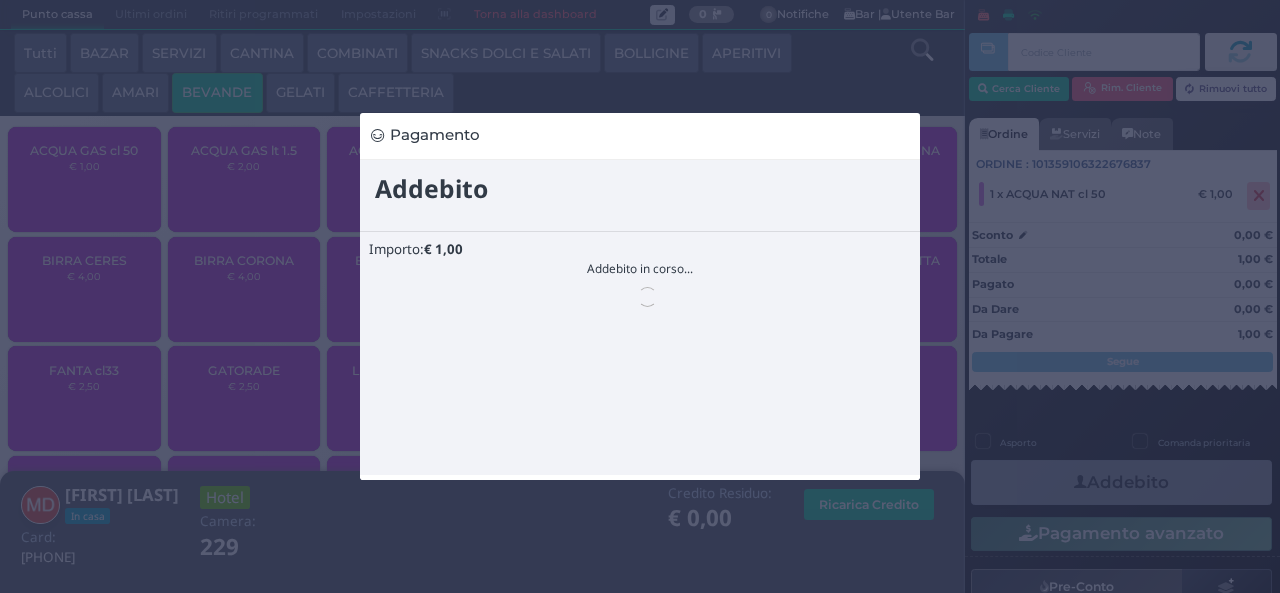 scroll, scrollTop: 0, scrollLeft: 0, axis: both 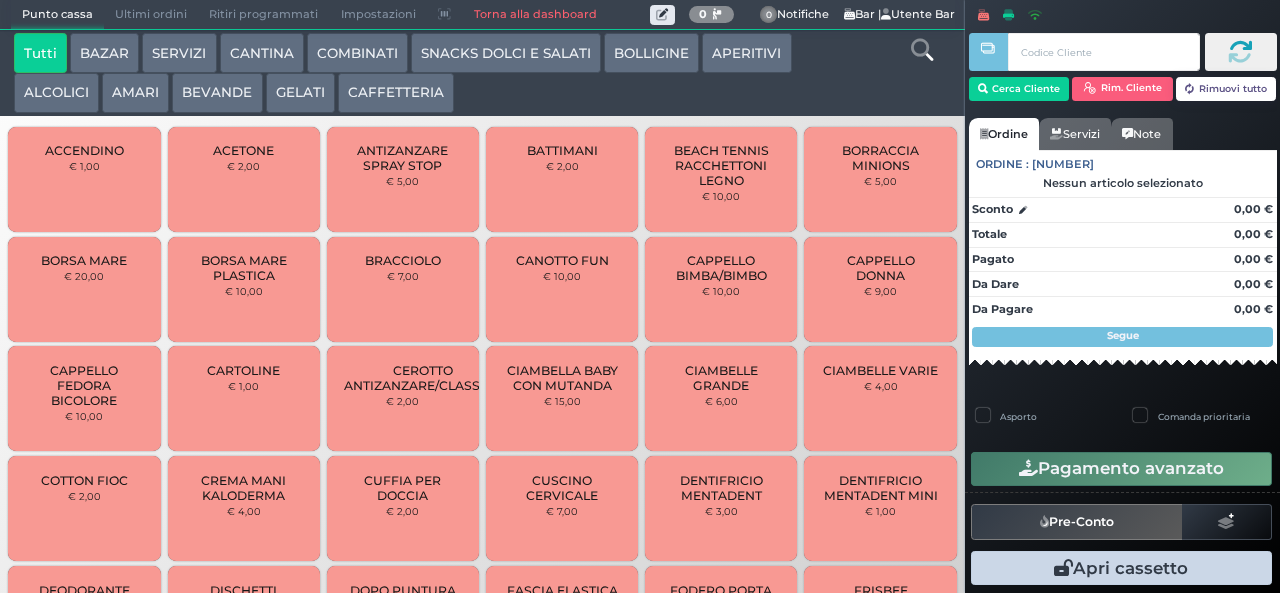 click on "BEVANDE" at bounding box center (217, 93) 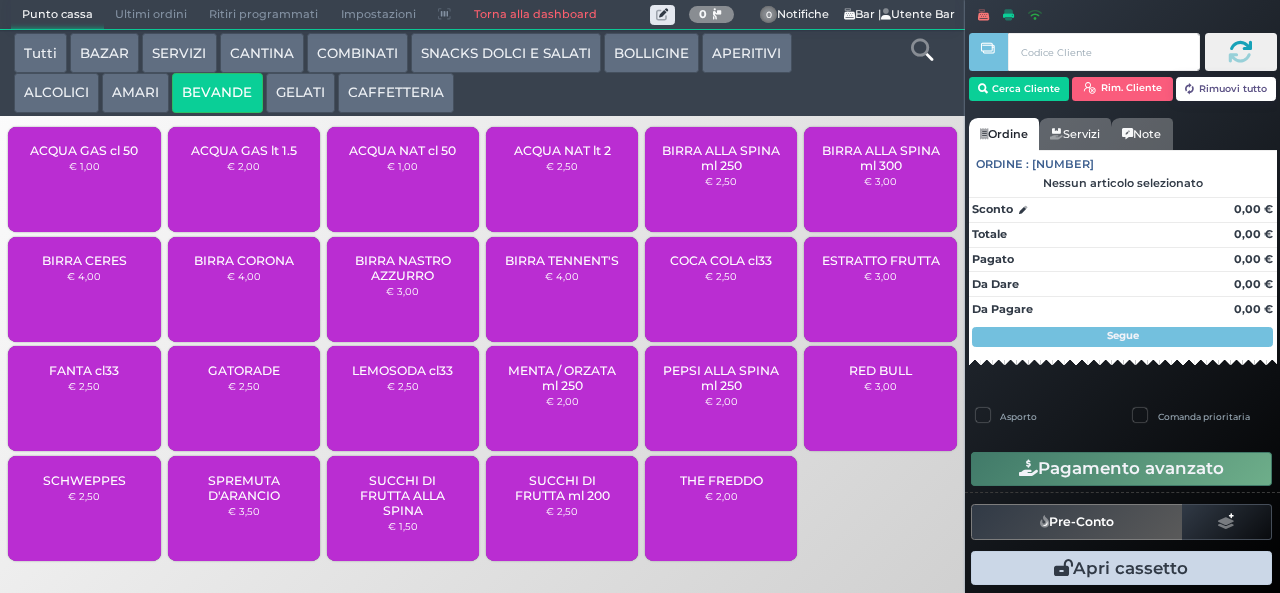 click on "€ 2,50" at bounding box center (562, 166) 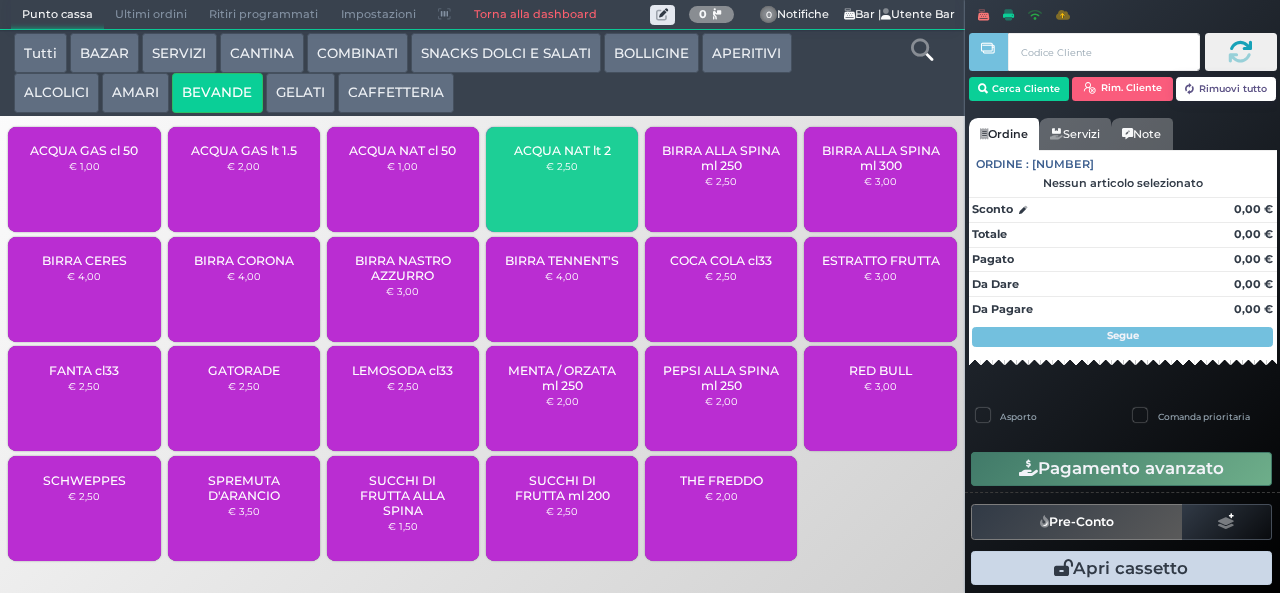 click on "ACQUA NAT lt 2" at bounding box center (562, 150) 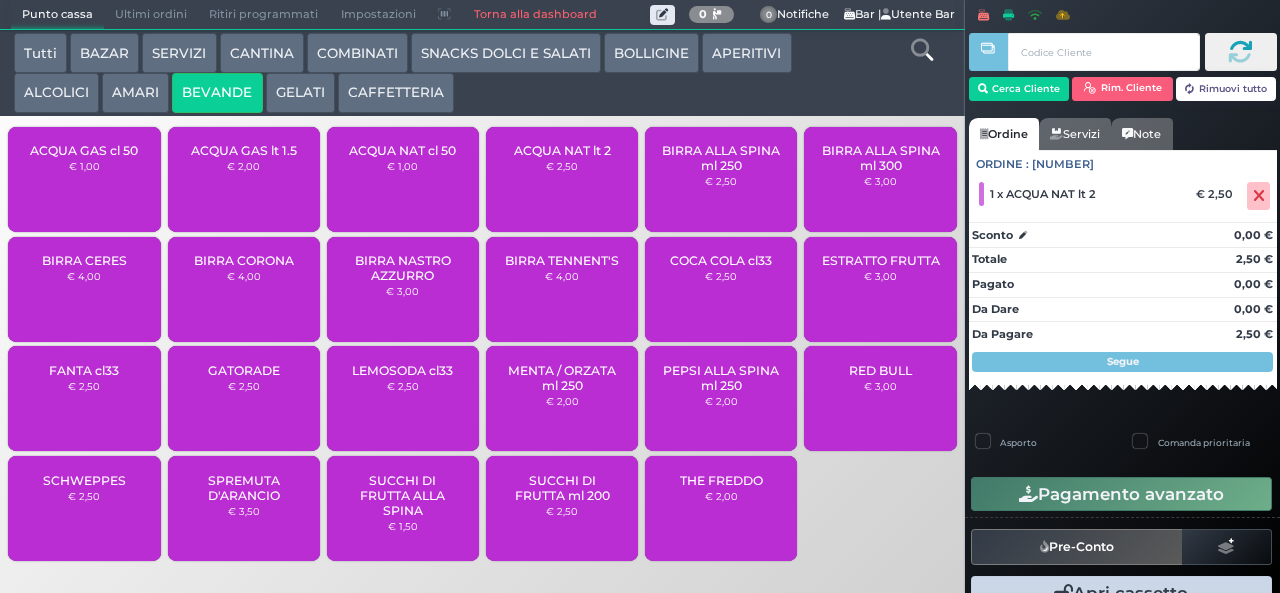 click on "ACQUA NAT lt 2" at bounding box center (562, 150) 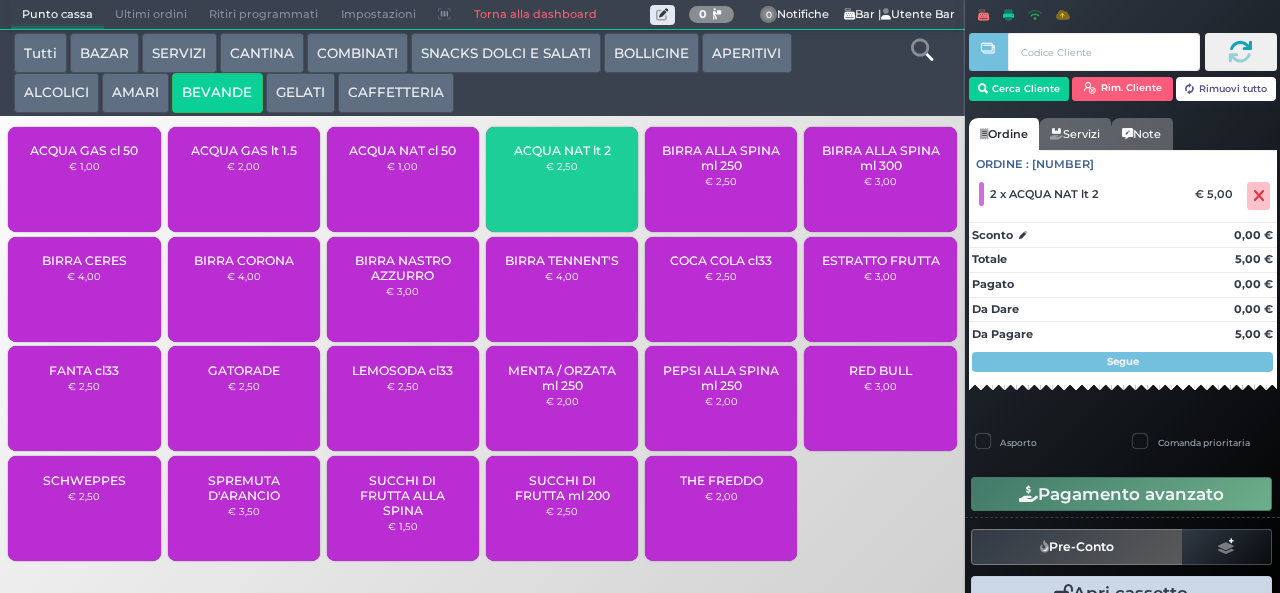 click on "€ 2,50" at bounding box center (562, 166) 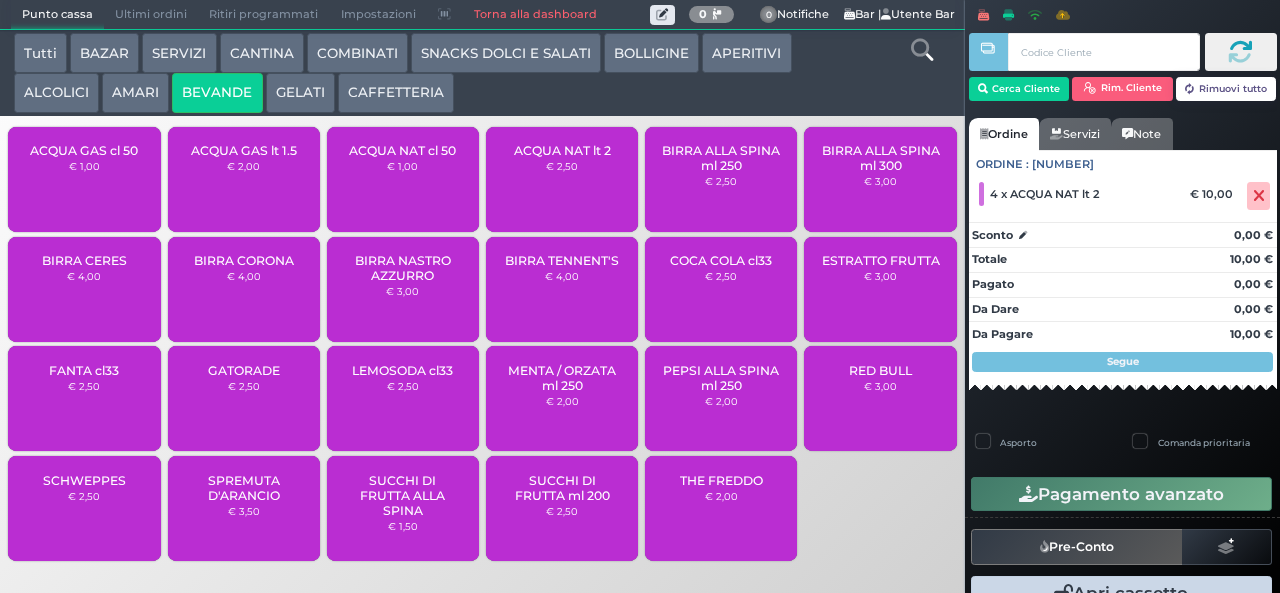 click on "ACQUA NAT lt 2" at bounding box center [562, 150] 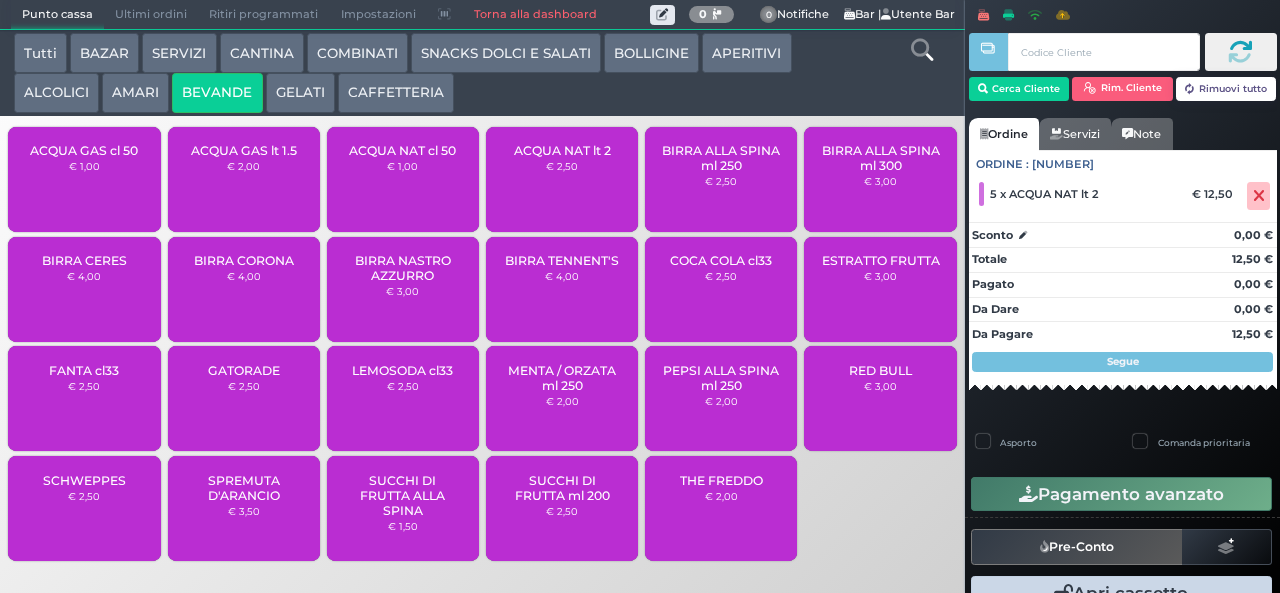 click on "€ 1,00" at bounding box center (402, 166) 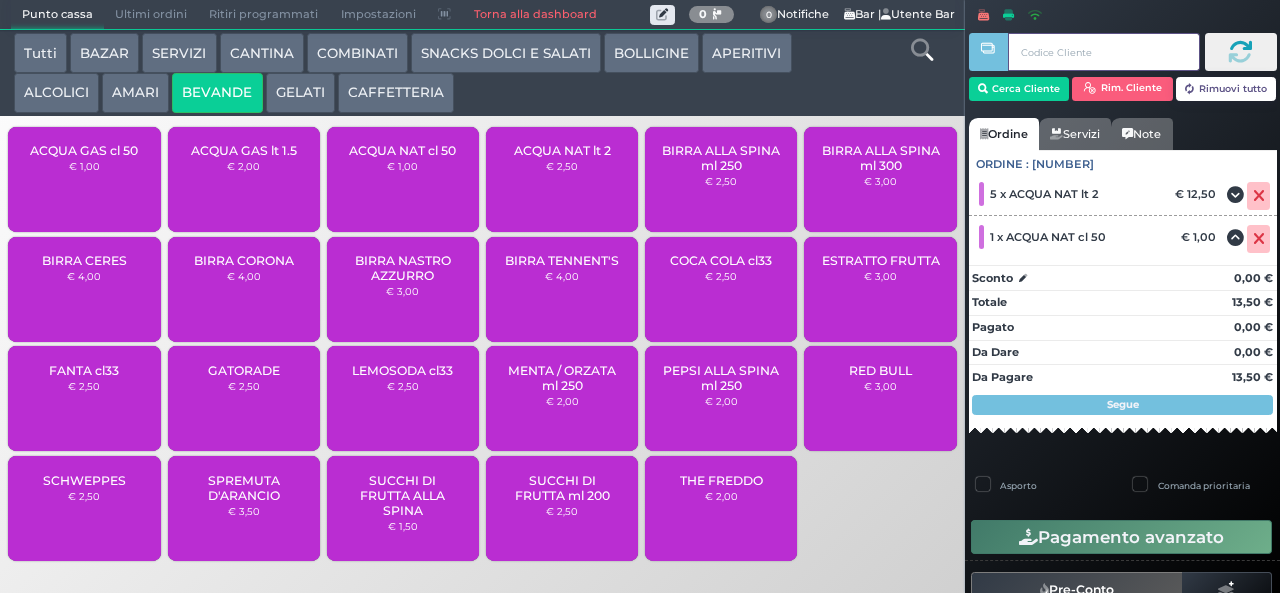 type 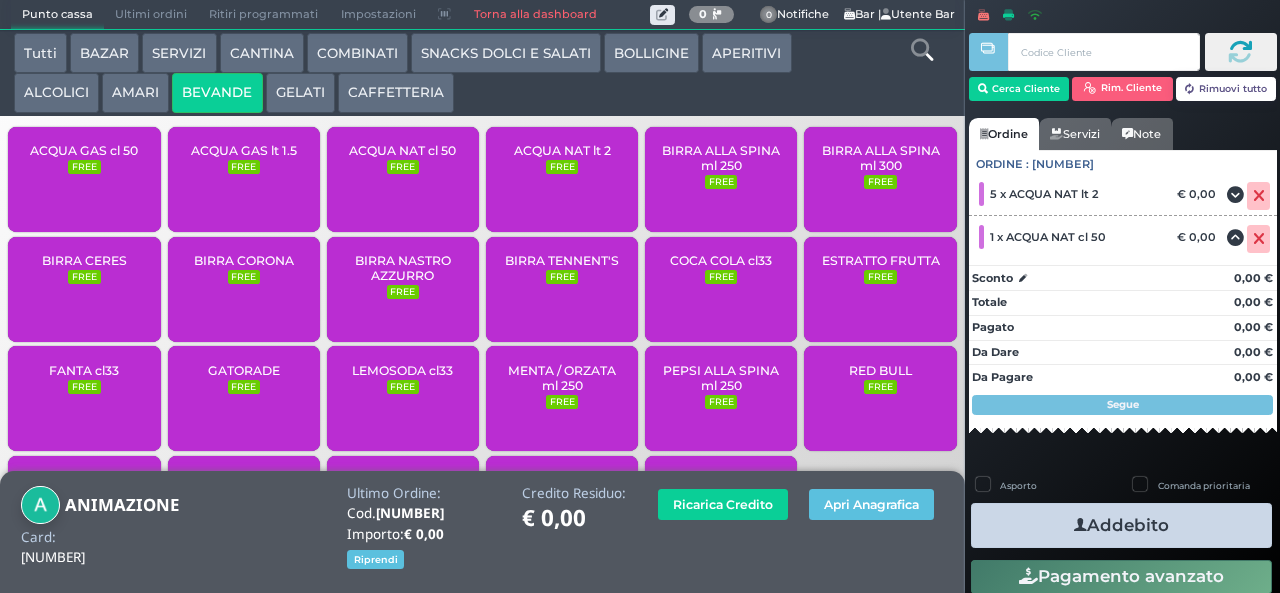 click at bounding box center (1080, 525) 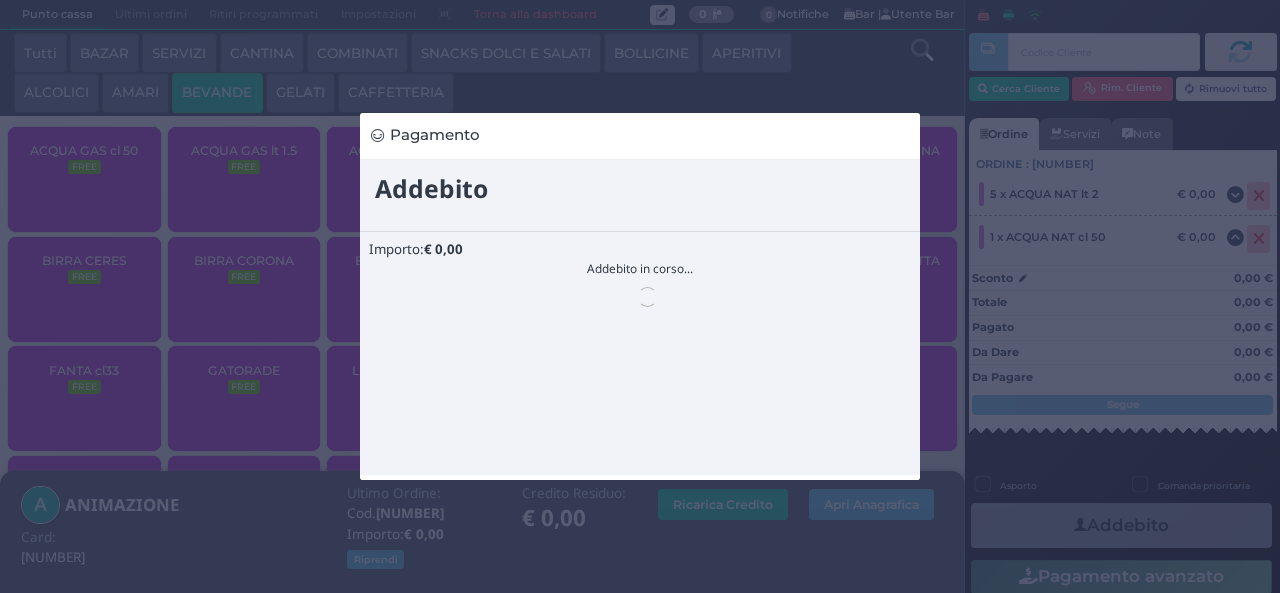scroll, scrollTop: 0, scrollLeft: 0, axis: both 